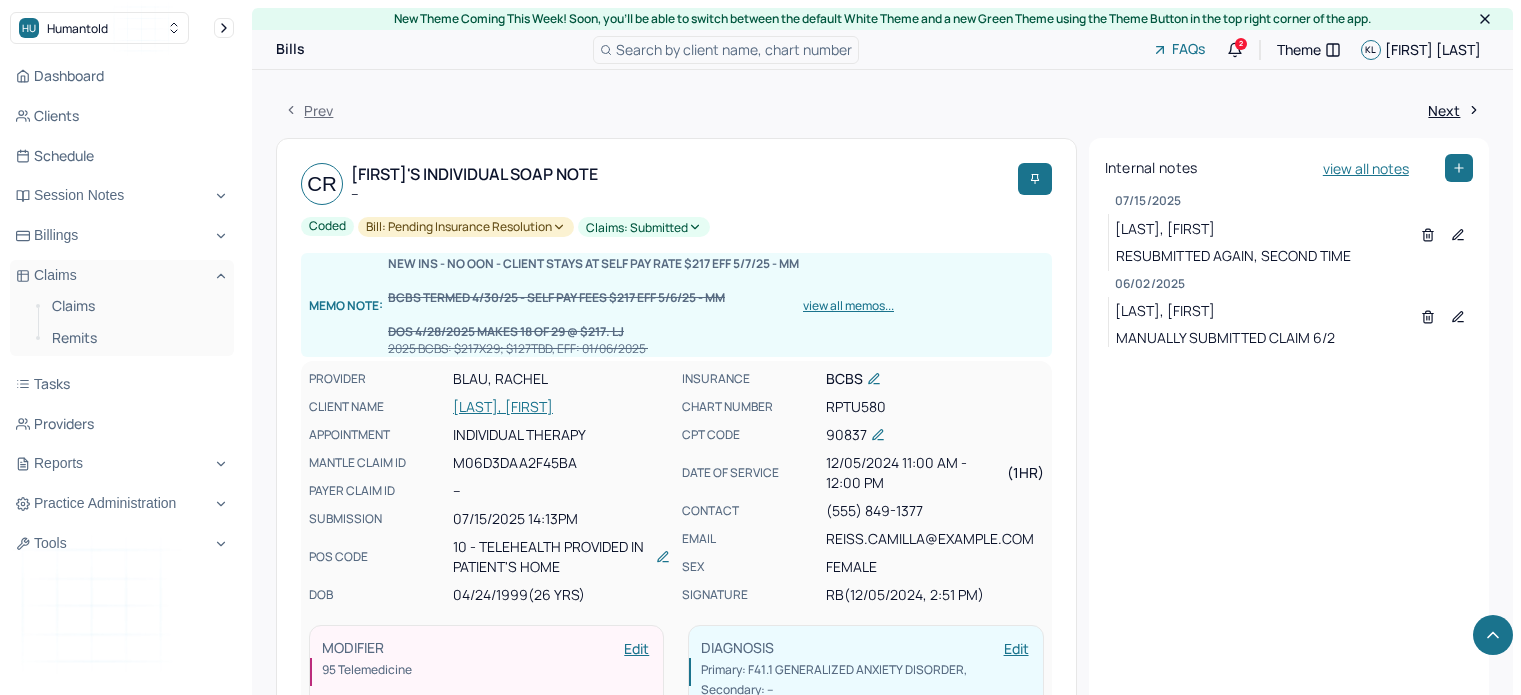 scroll, scrollTop: 1400, scrollLeft: 0, axis: vertical 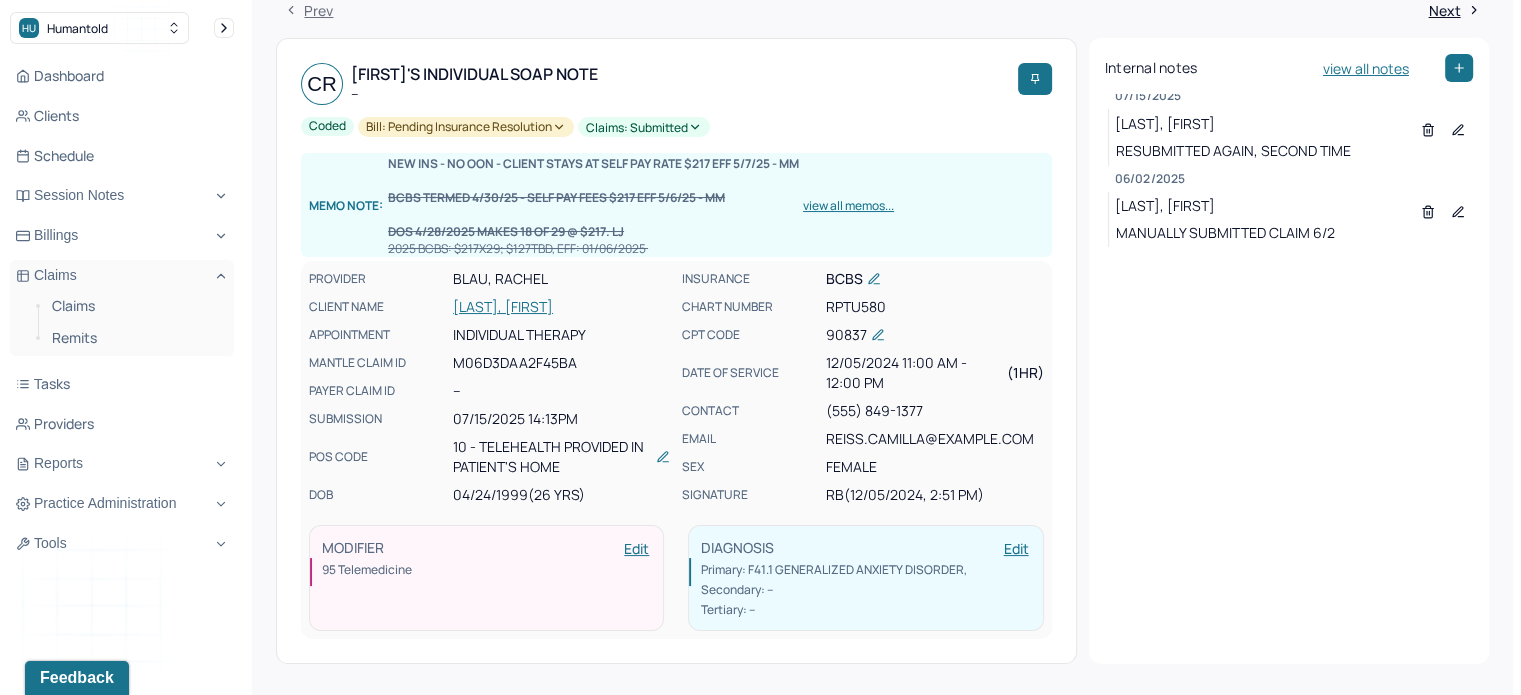 click on "[LAST], [FIRST]" at bounding box center [561, 307] 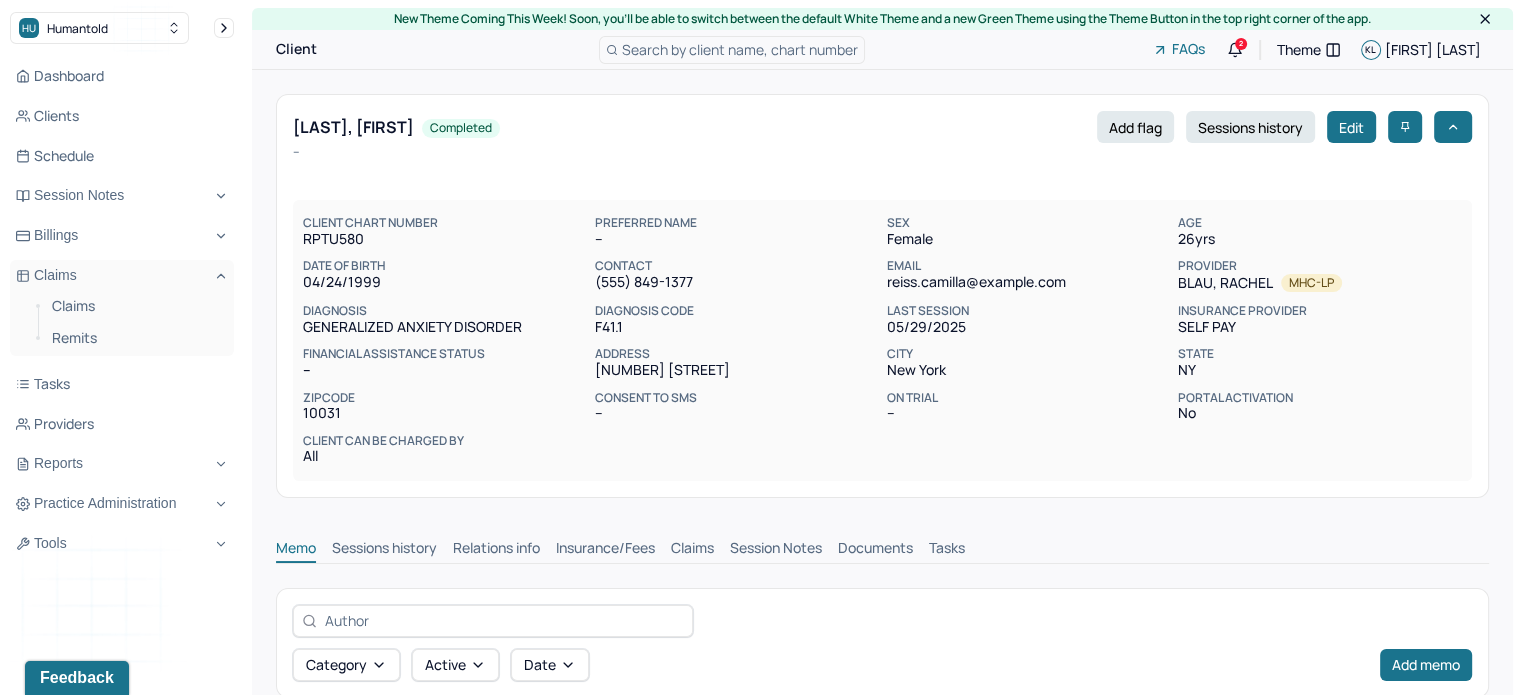 scroll, scrollTop: 0, scrollLeft: 0, axis: both 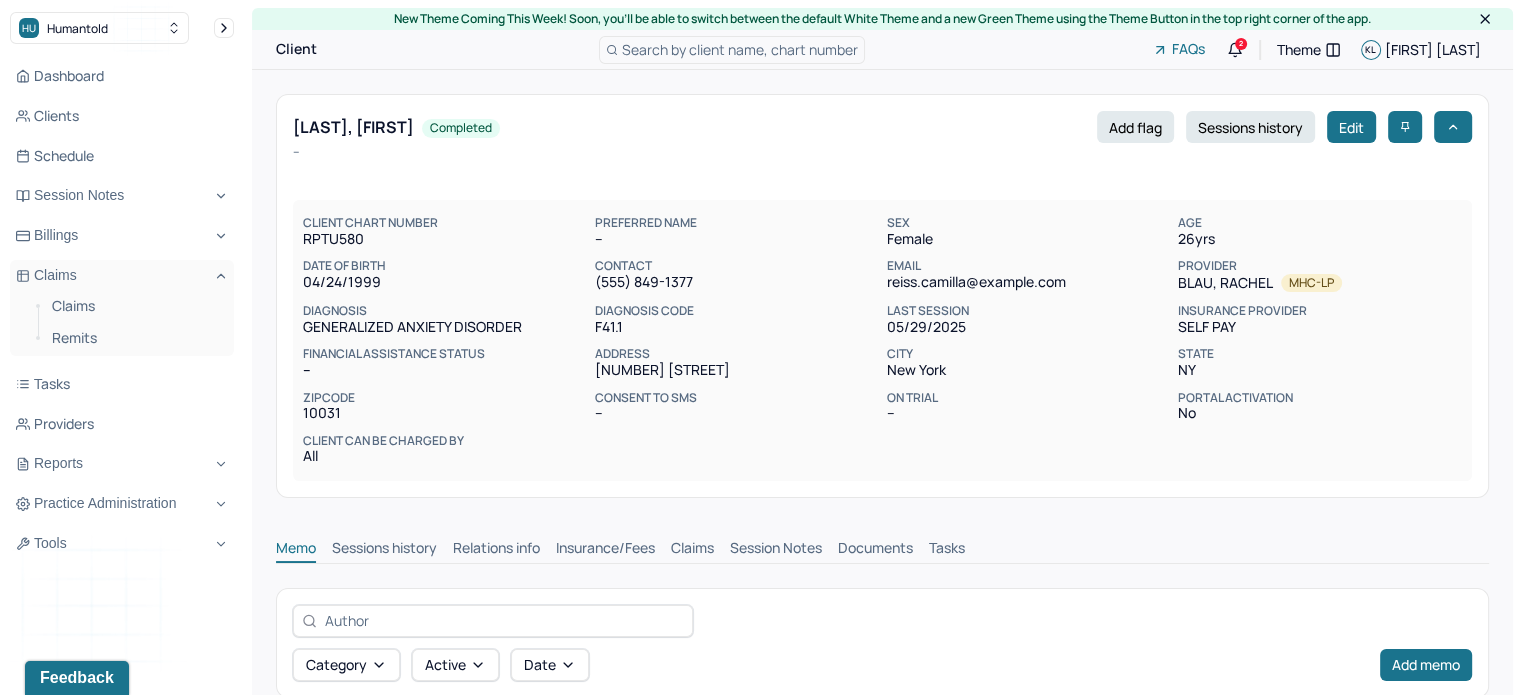 click on "Claims" at bounding box center (692, 550) 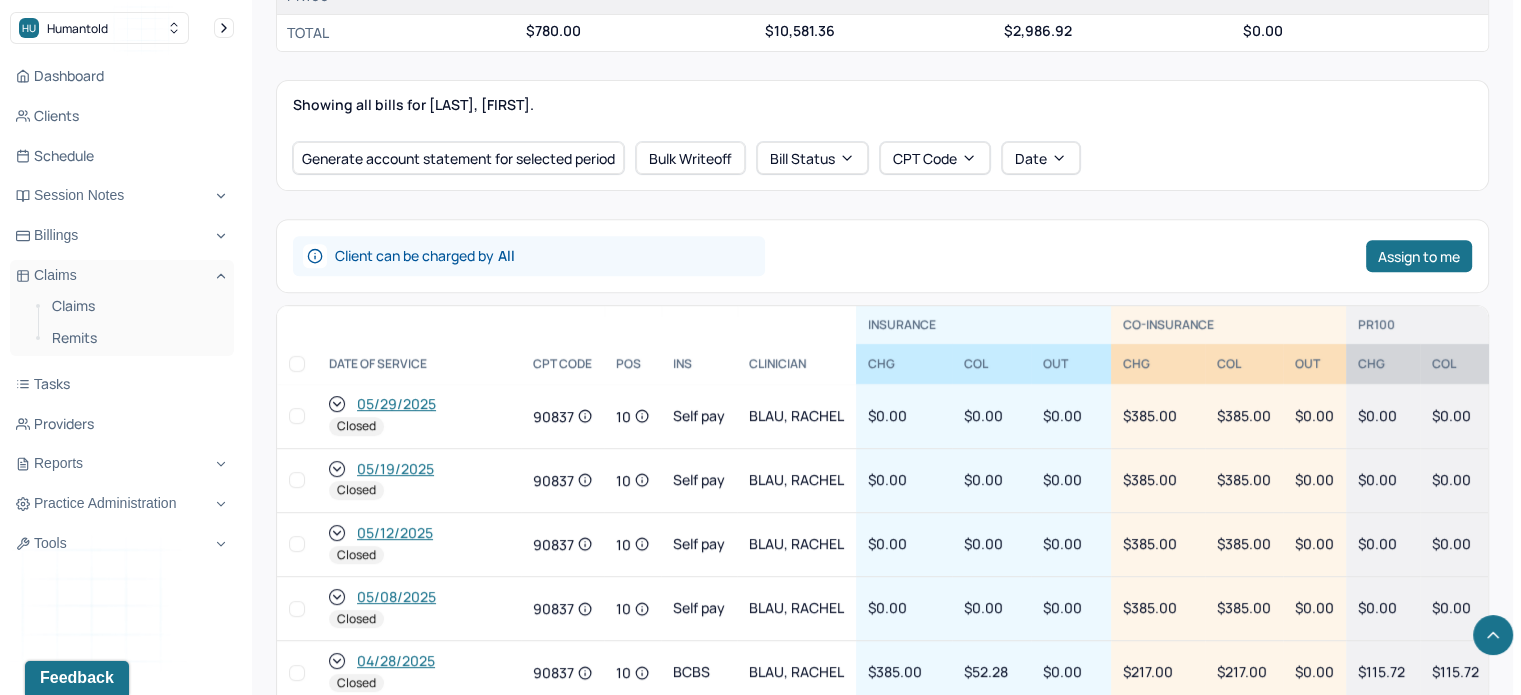 scroll, scrollTop: 1004, scrollLeft: 0, axis: vertical 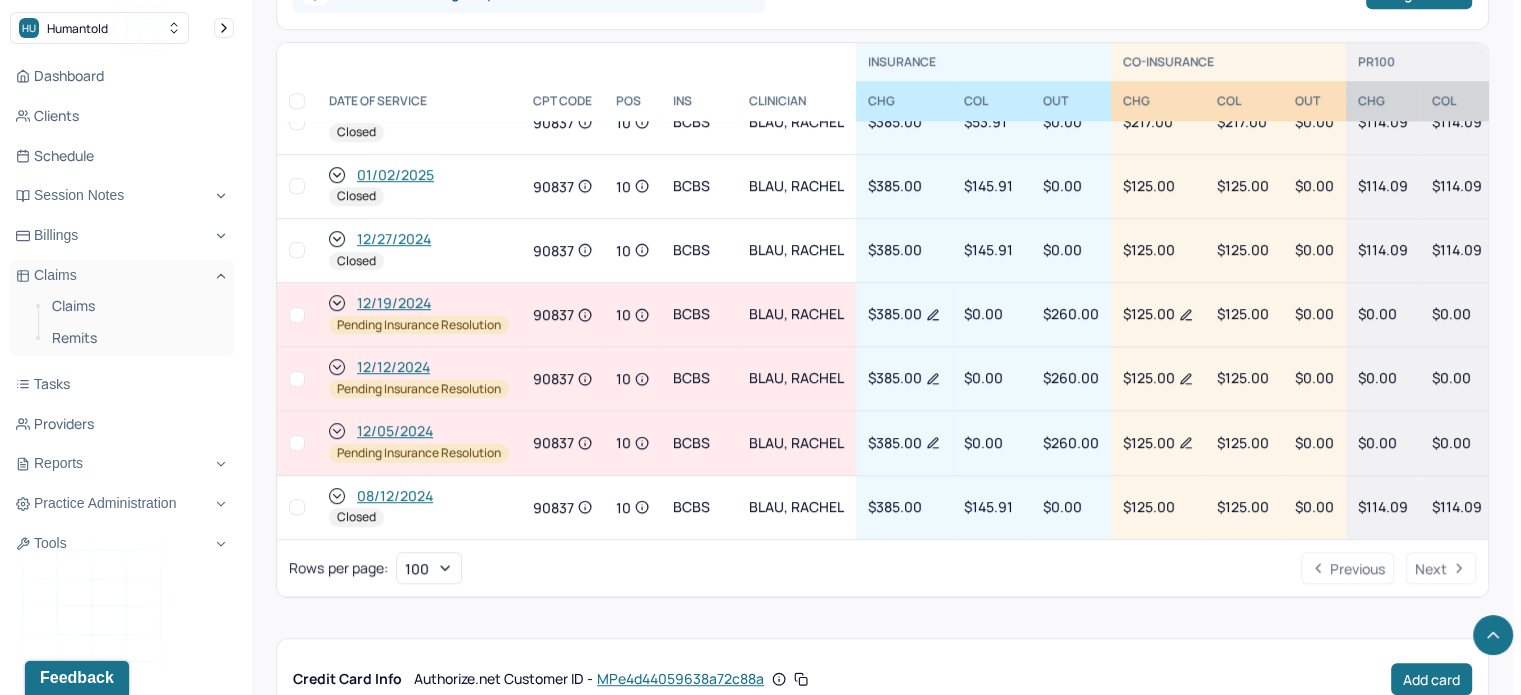 click on "12/12/2024" at bounding box center [393, 367] 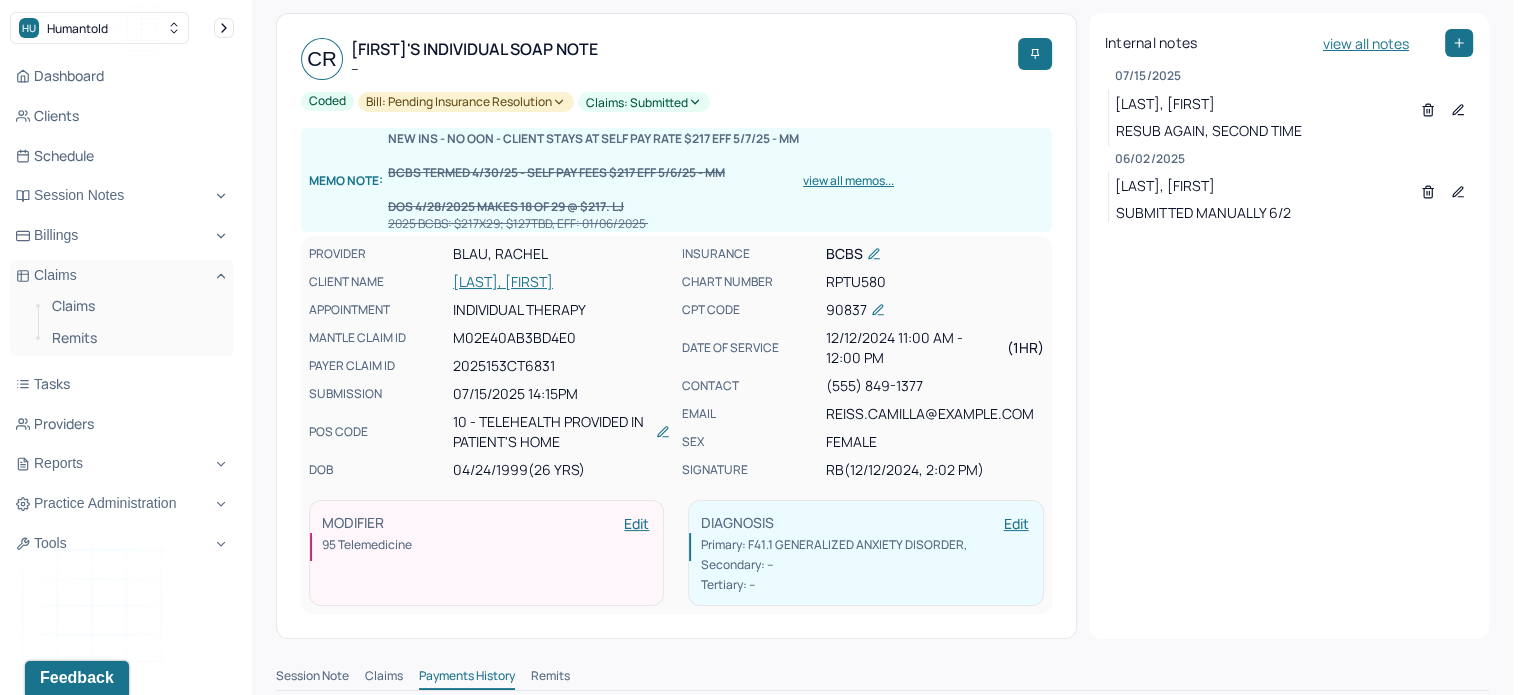 scroll, scrollTop: 400, scrollLeft: 0, axis: vertical 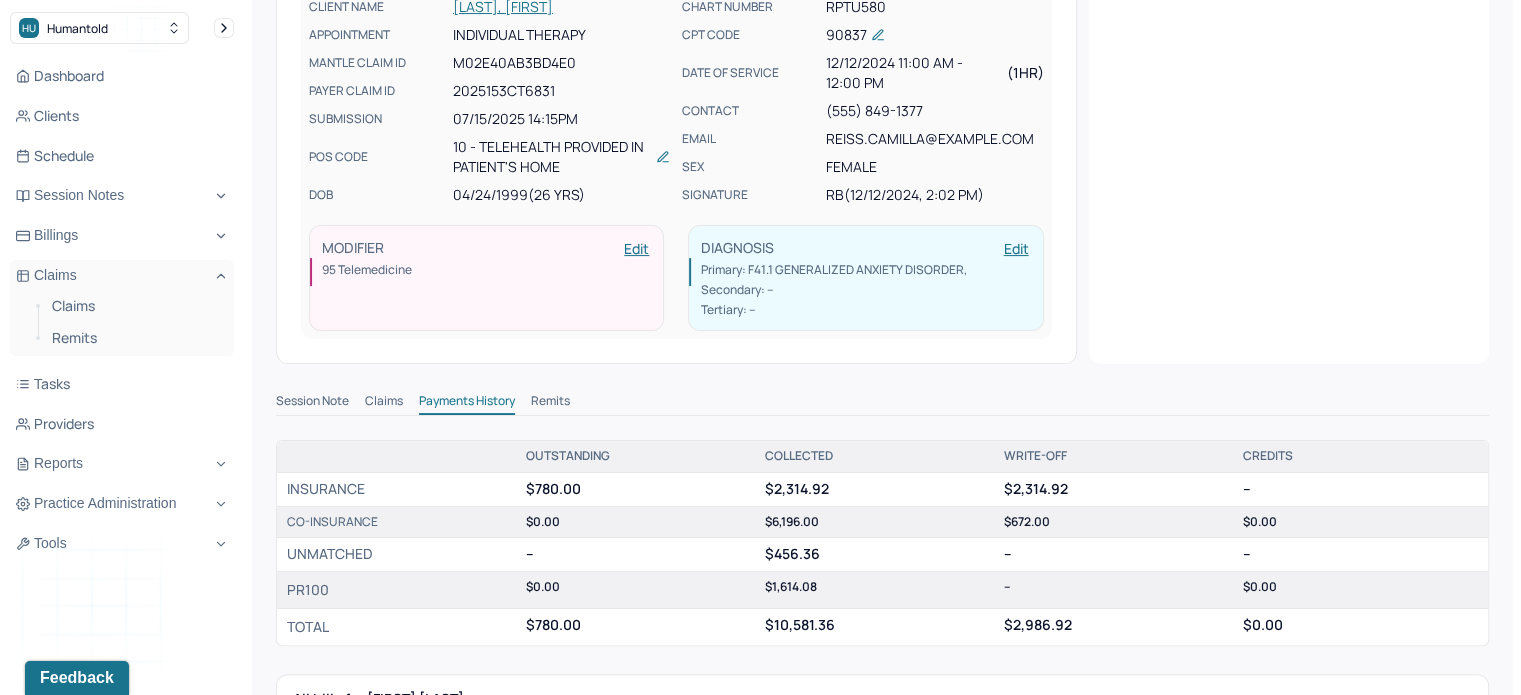 click on "Claims" at bounding box center [384, 403] 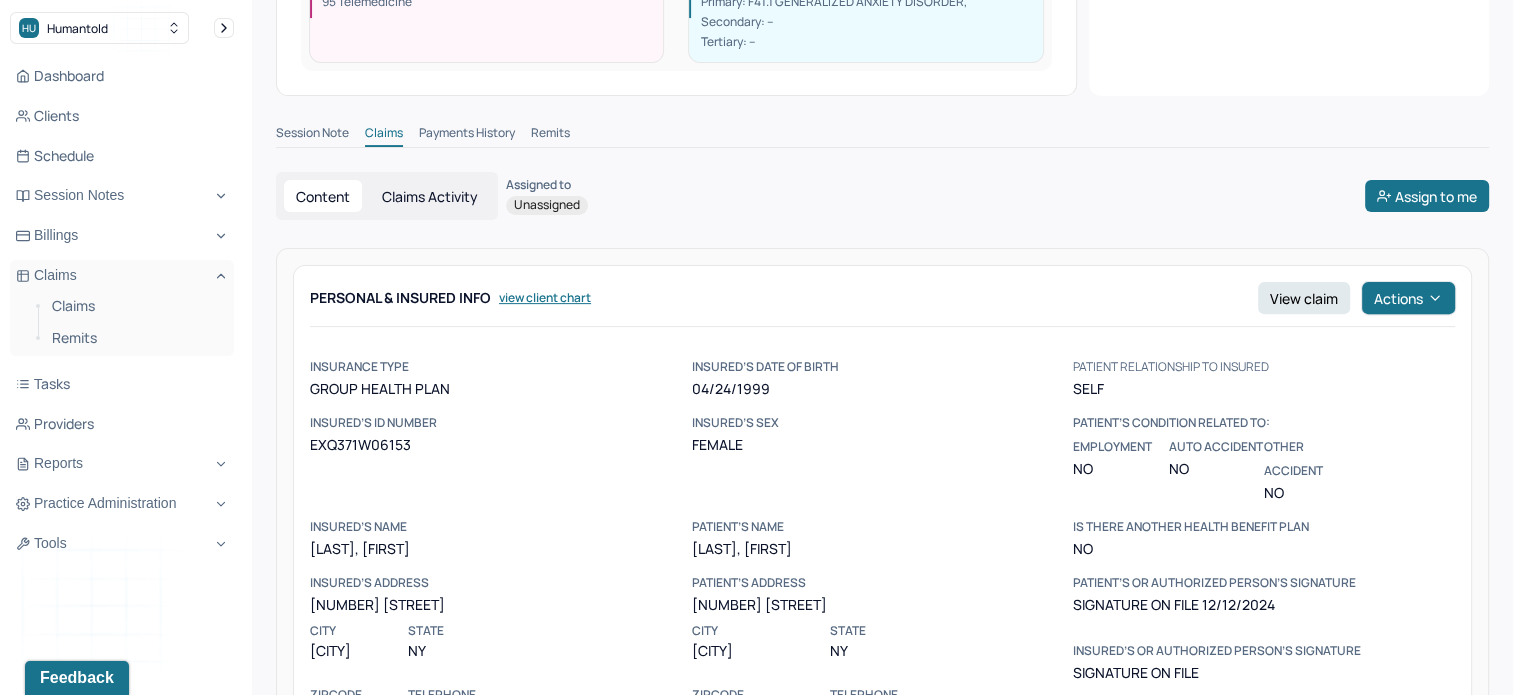 scroll, scrollTop: 800, scrollLeft: 0, axis: vertical 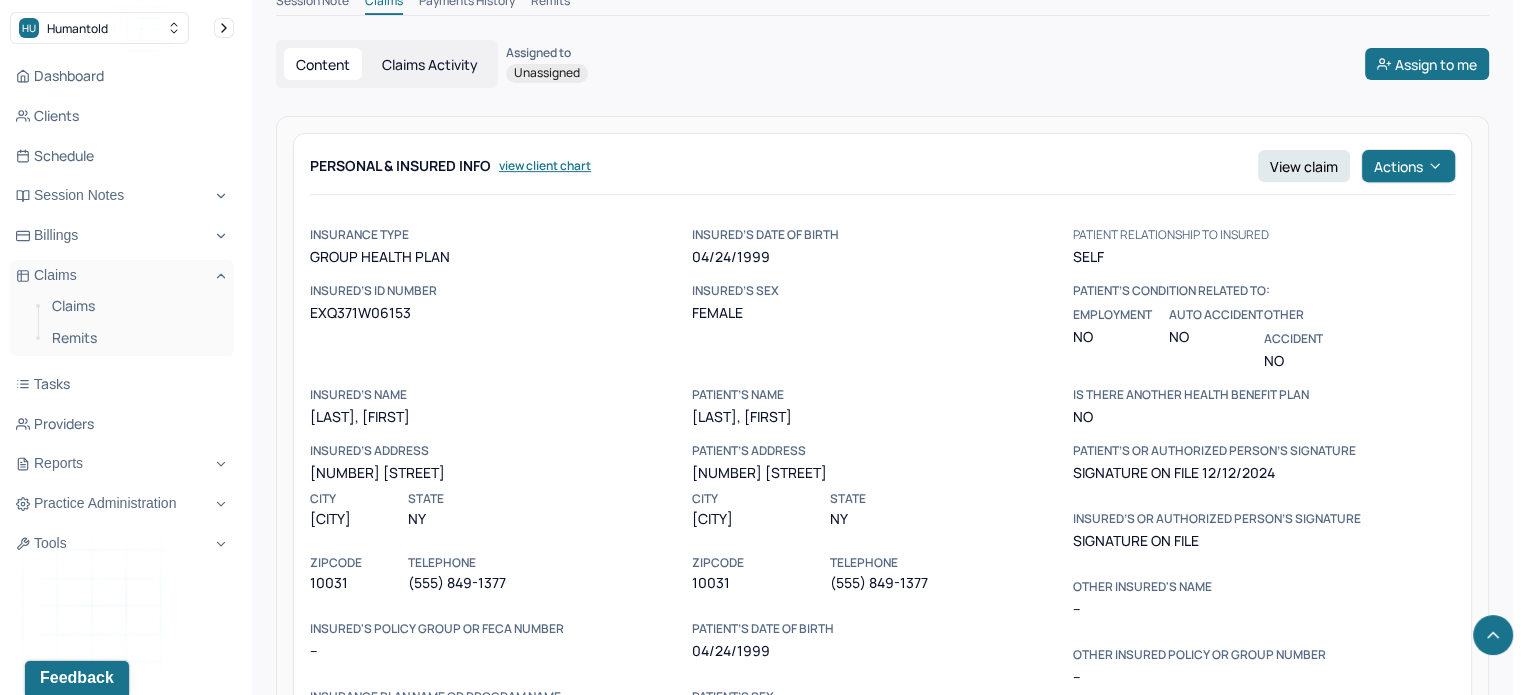 click on "EXQ371W06153" at bounding box center [501, 313] 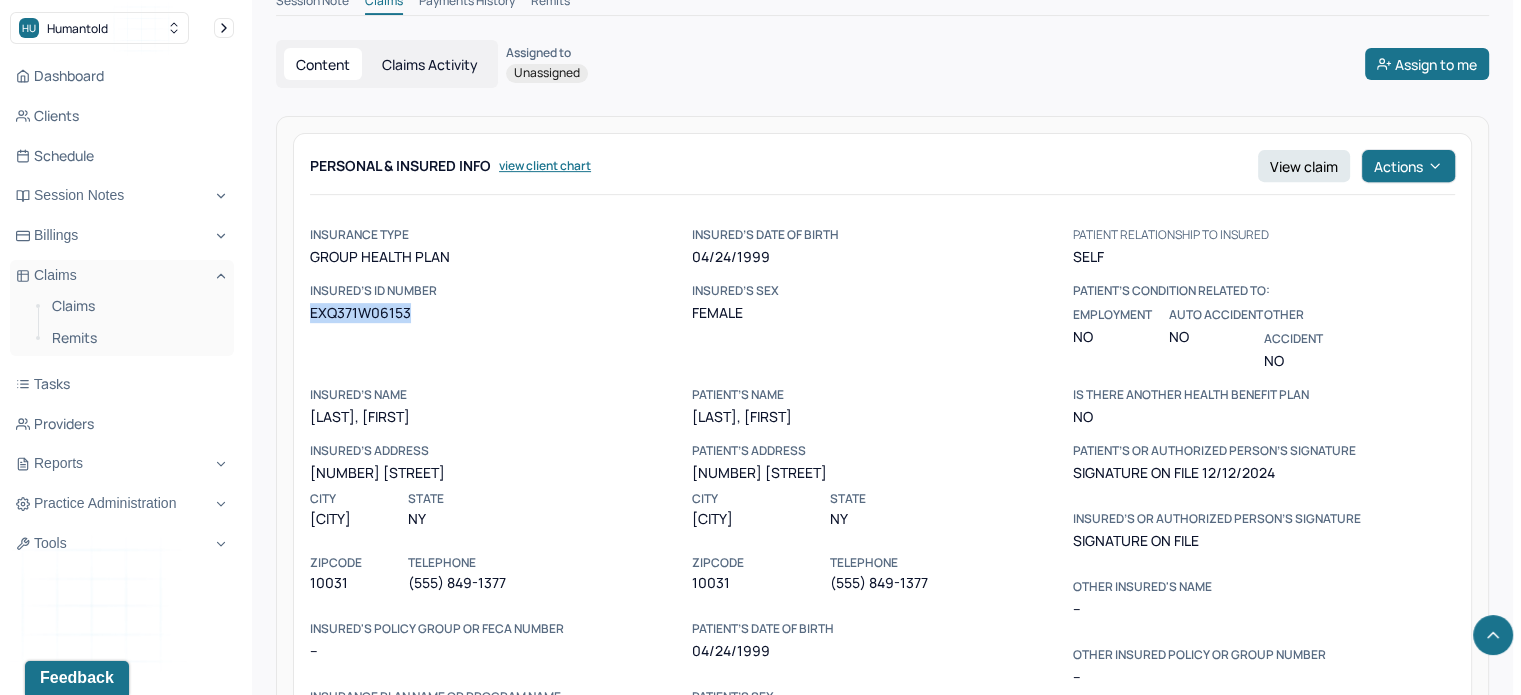 click on "EXQ371W06153" at bounding box center (501, 313) 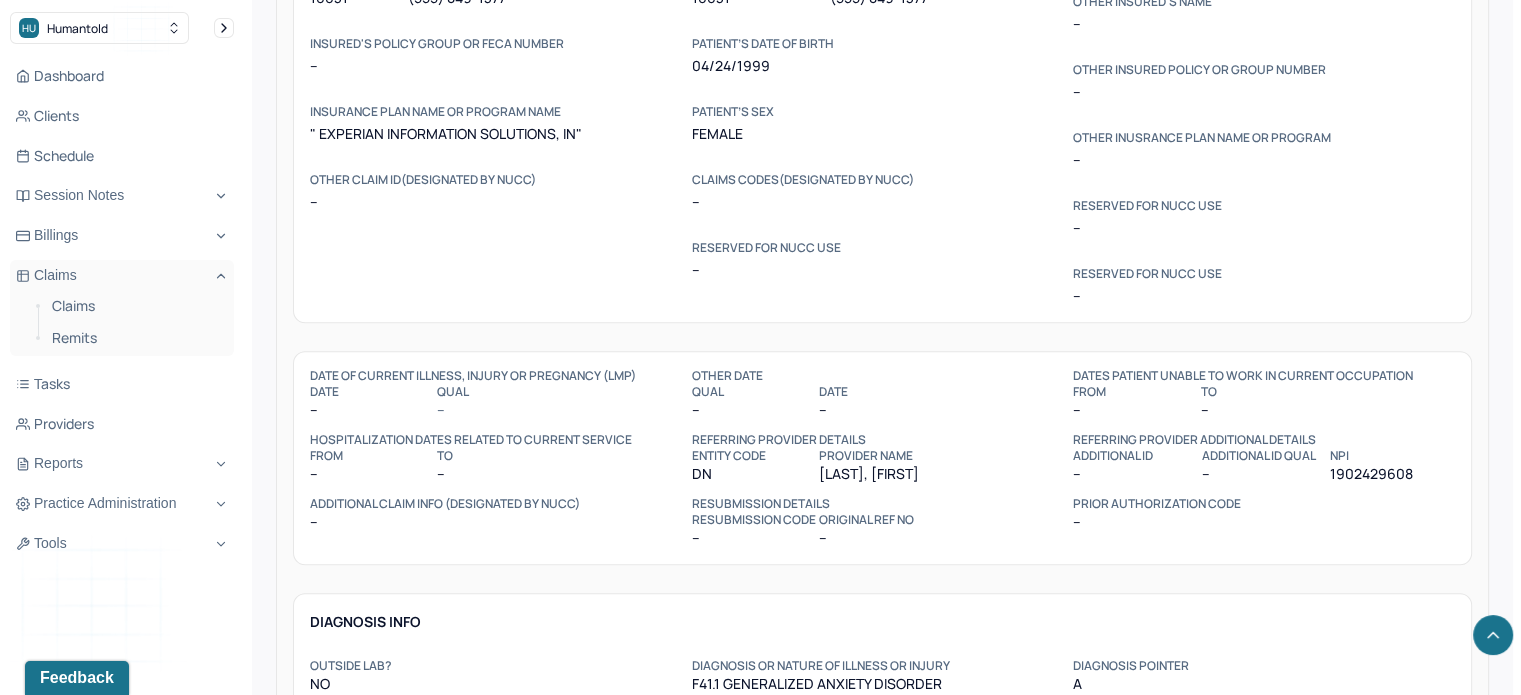 scroll, scrollTop: 1600, scrollLeft: 0, axis: vertical 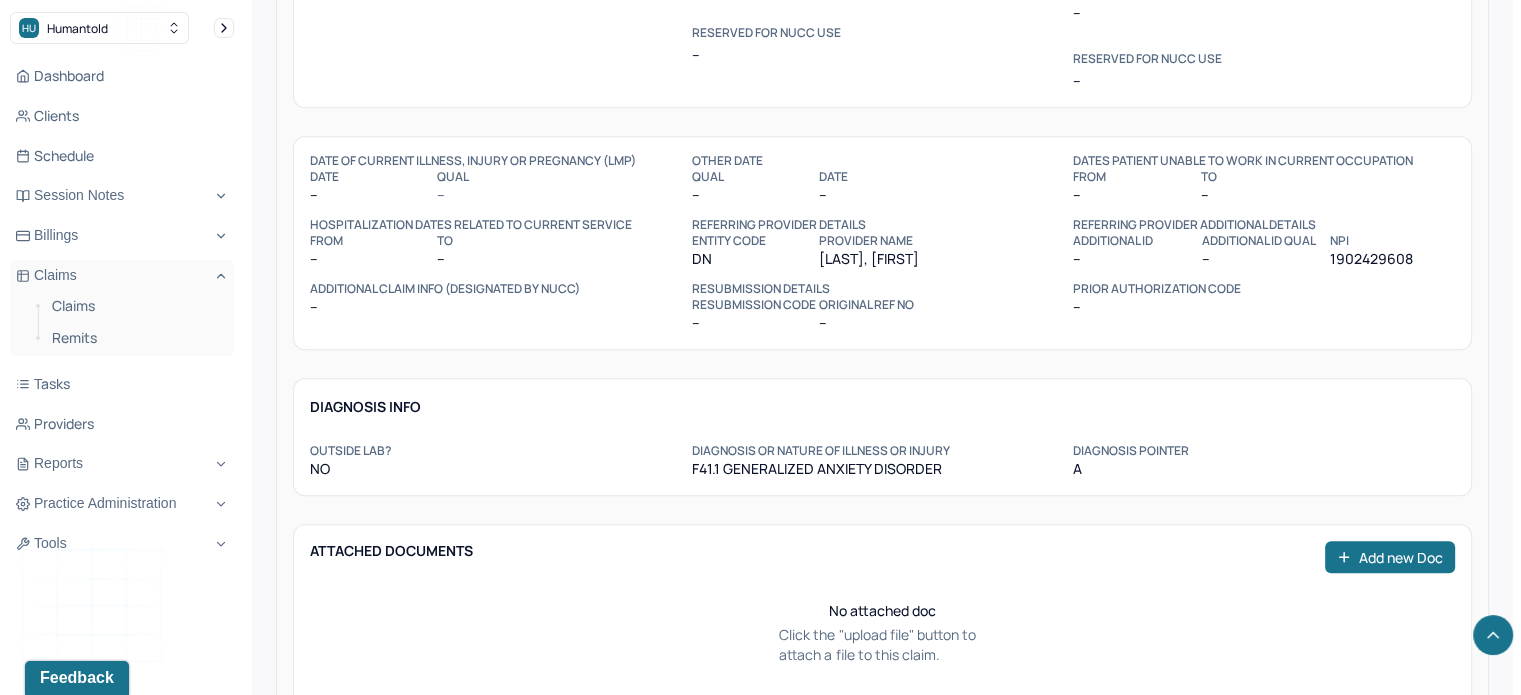 click on "1902429608" at bounding box center [1392, 259] 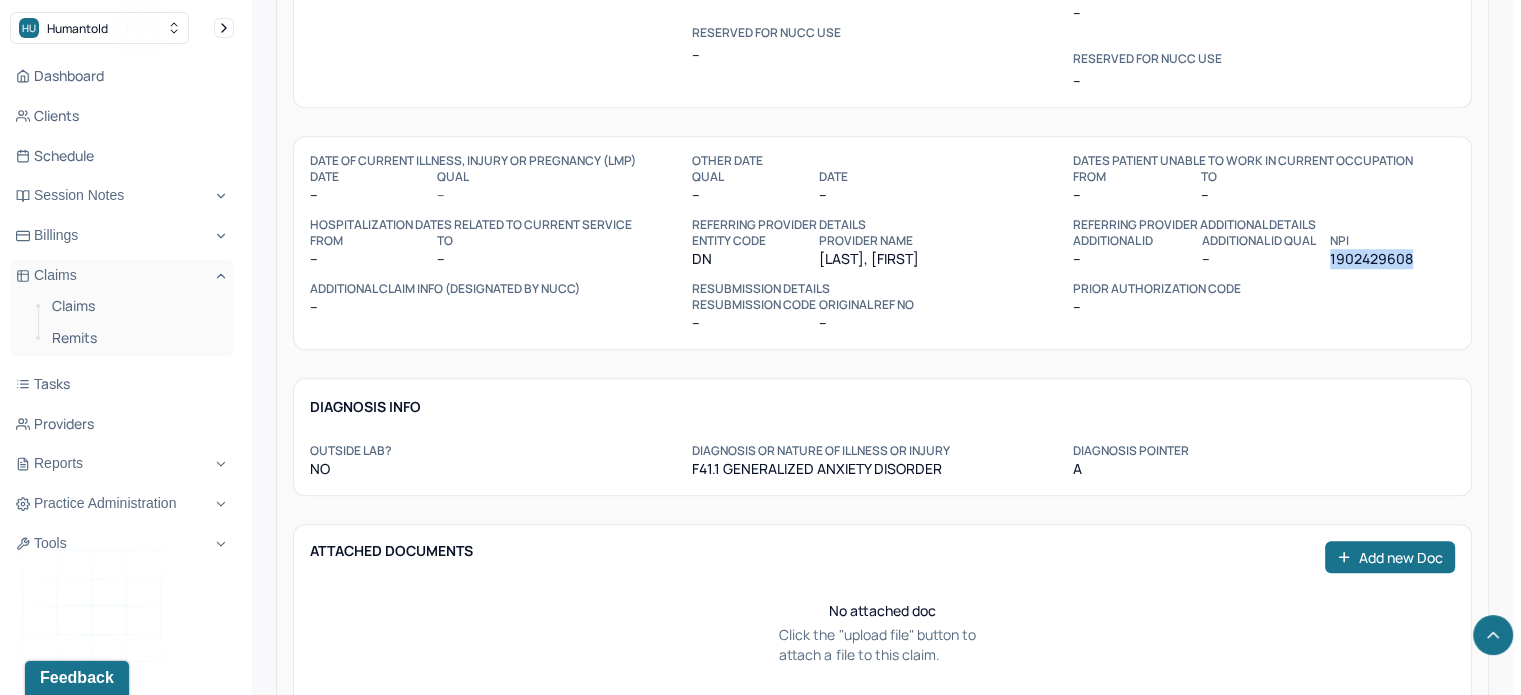 click on "1902429608" at bounding box center (1392, 259) 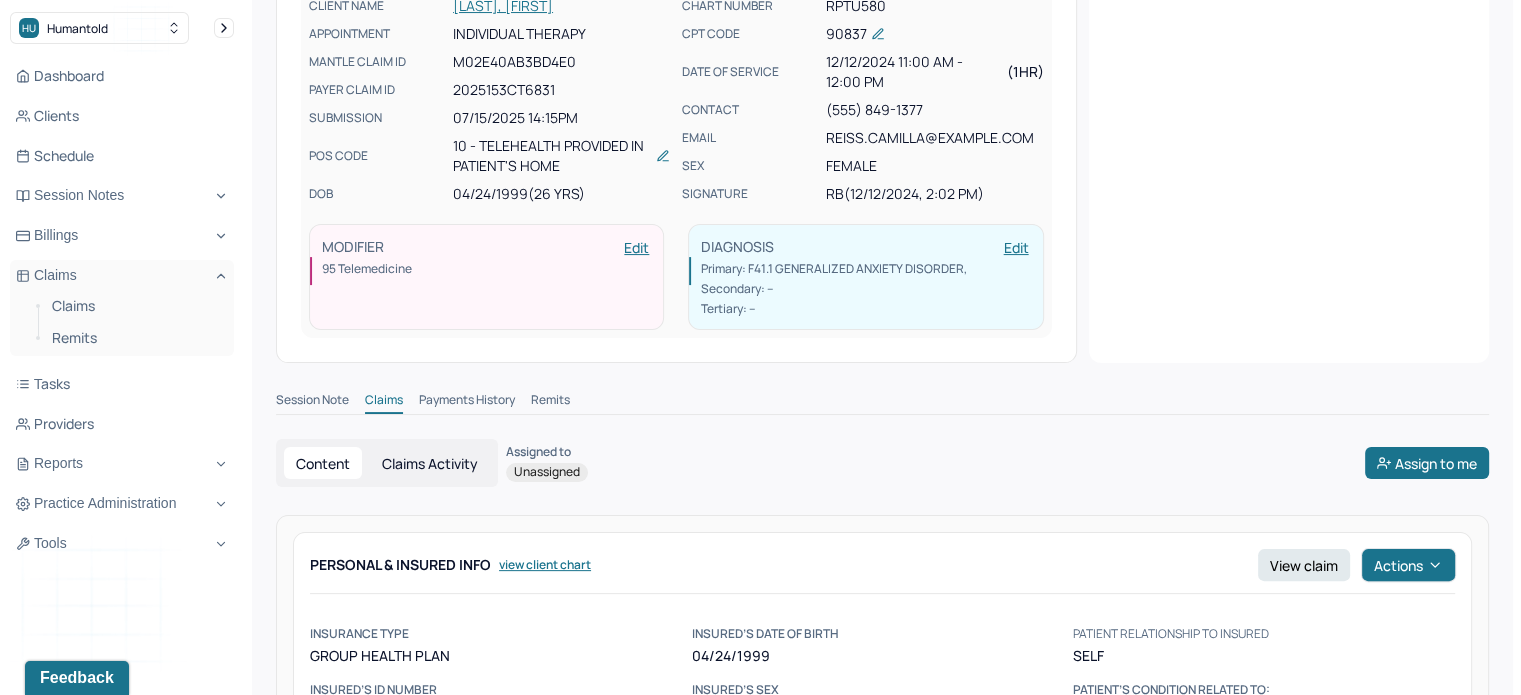 scroll, scrollTop: 400, scrollLeft: 0, axis: vertical 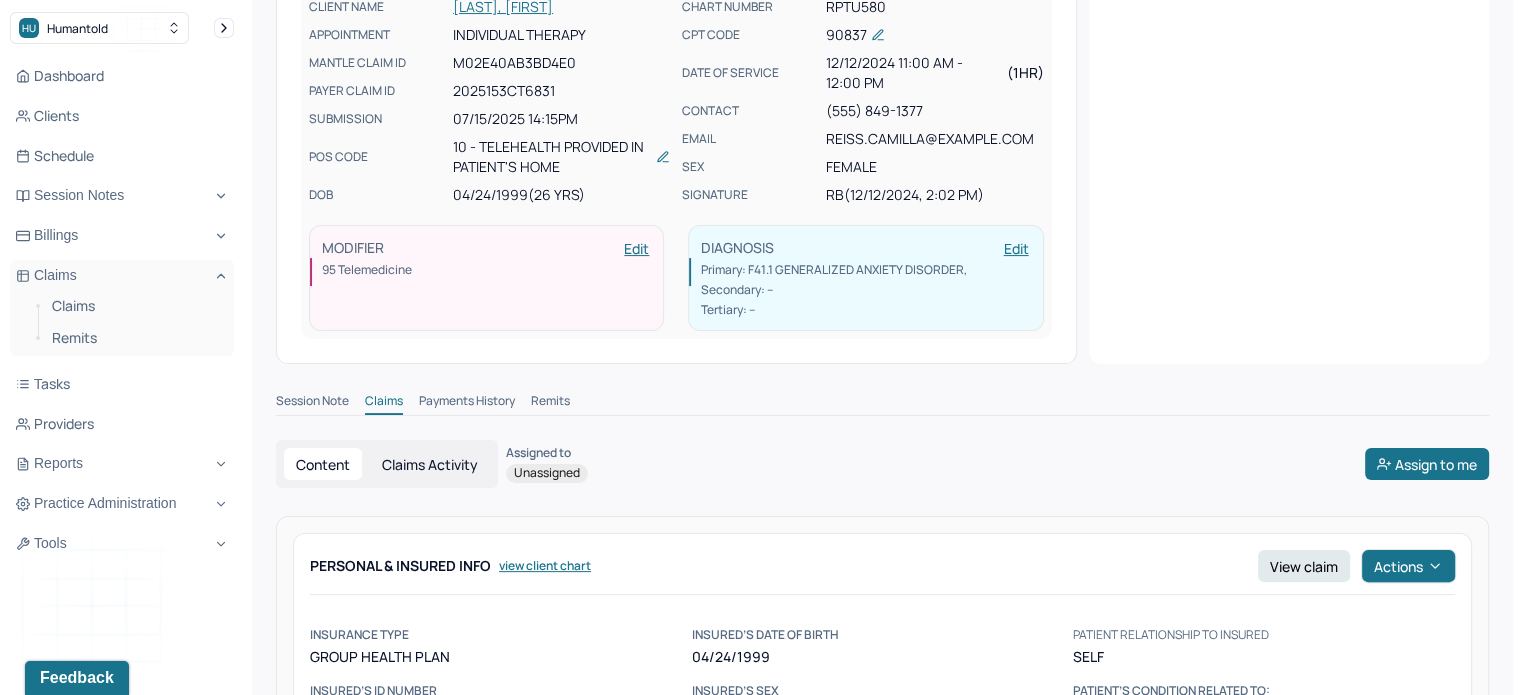 click on "[LAST], [FIRST]" at bounding box center (561, 7) 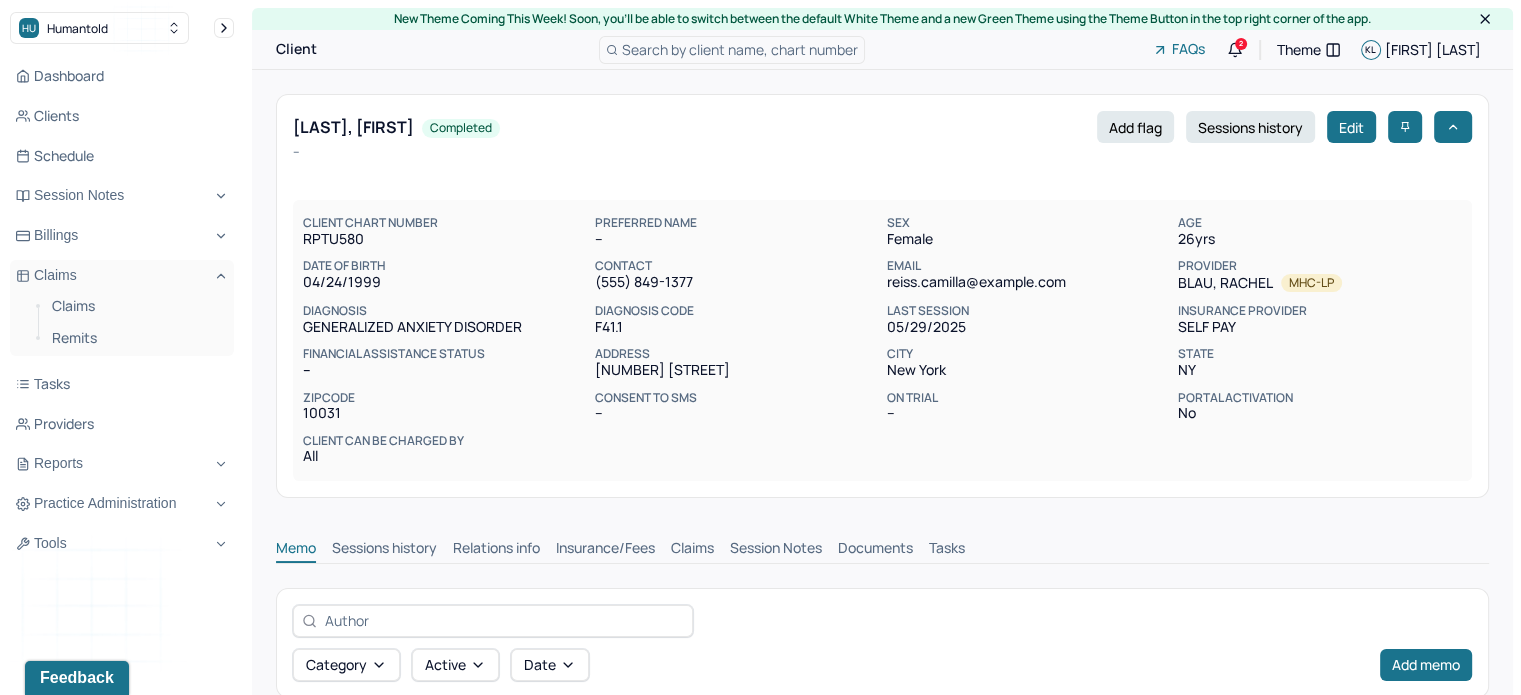 click on "Claims" at bounding box center (692, 550) 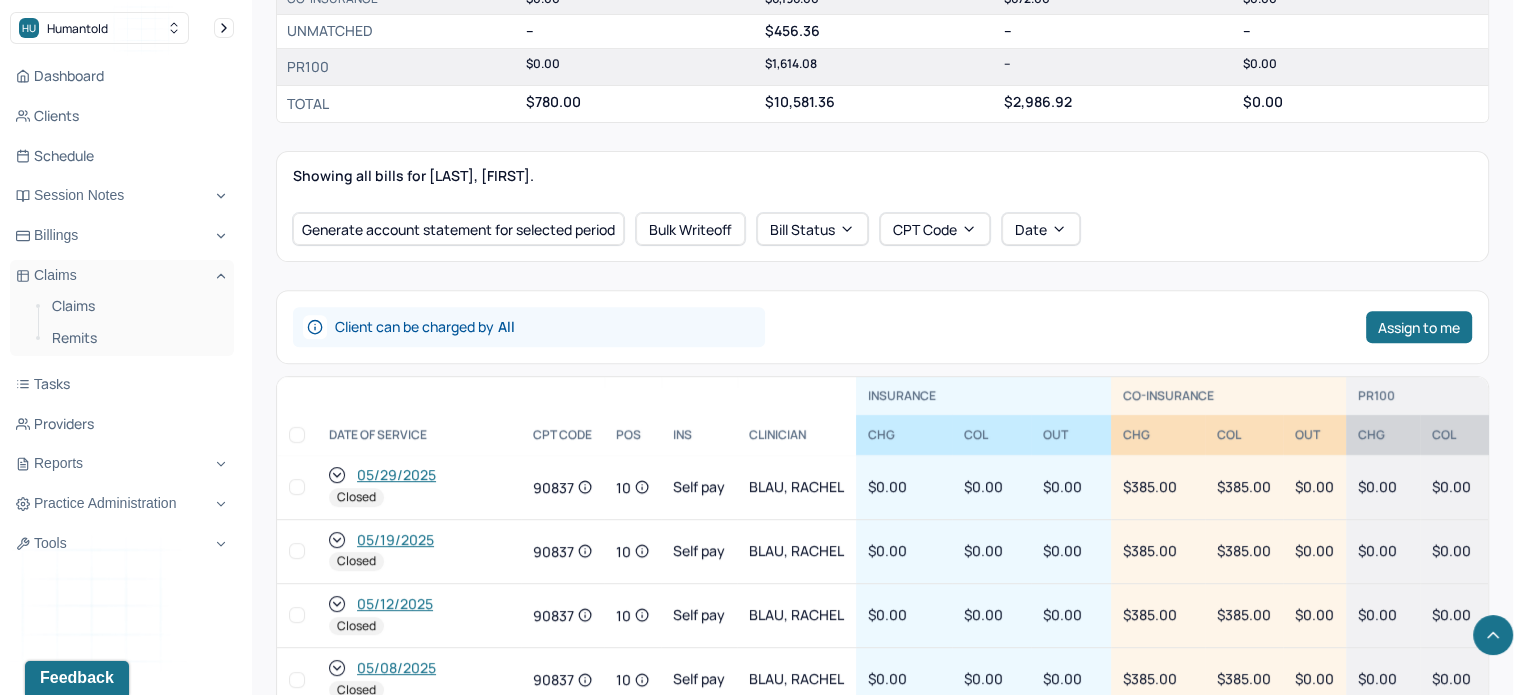 scroll, scrollTop: 900, scrollLeft: 0, axis: vertical 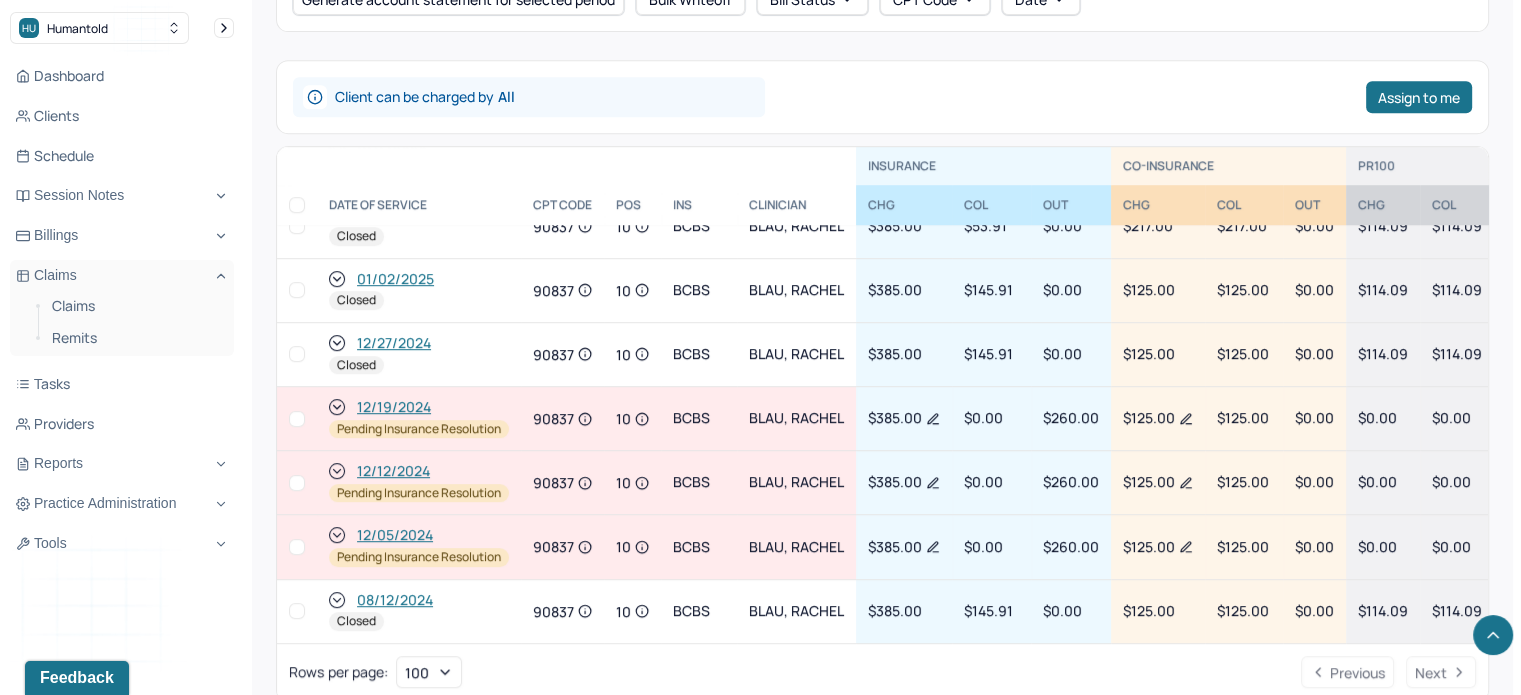 click on "12/19/2024" at bounding box center (394, 407) 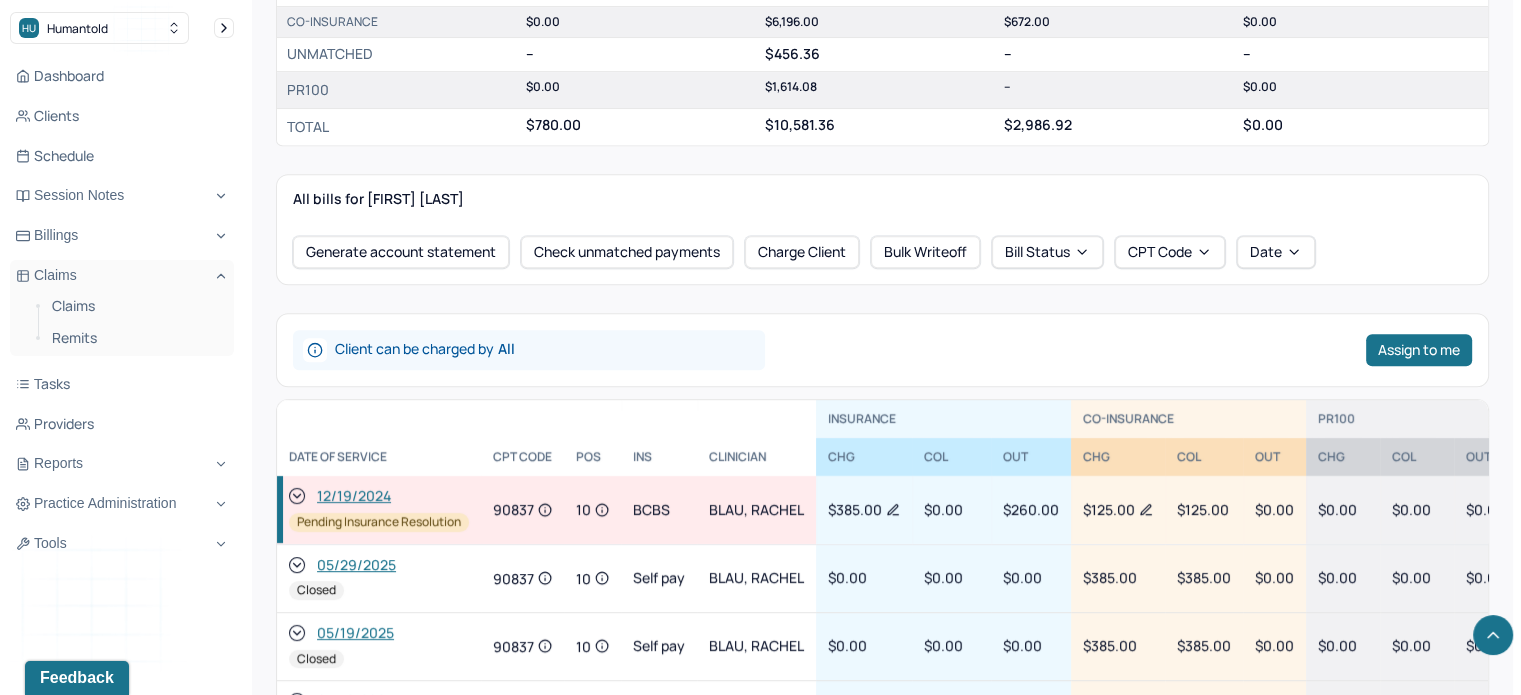 scroll, scrollTop: 500, scrollLeft: 0, axis: vertical 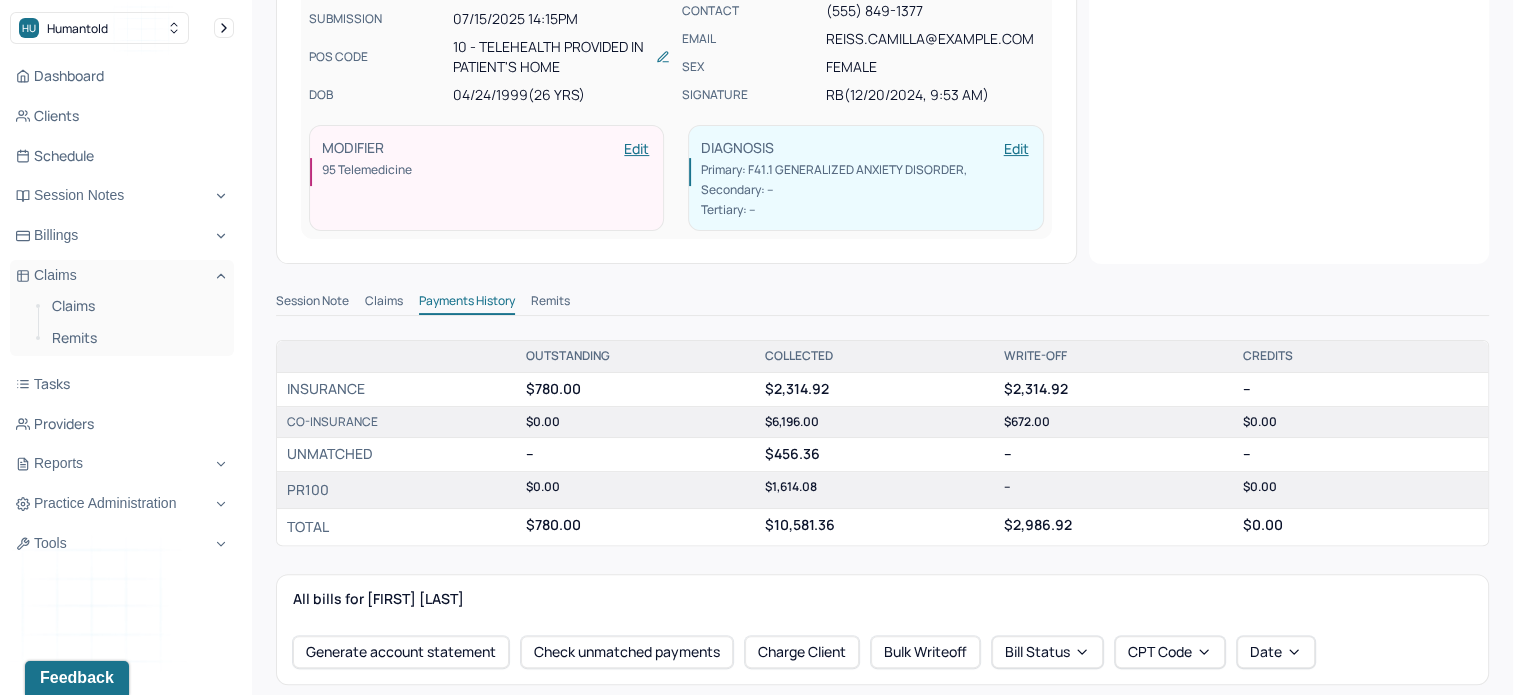 click on "Claims" at bounding box center (384, 303) 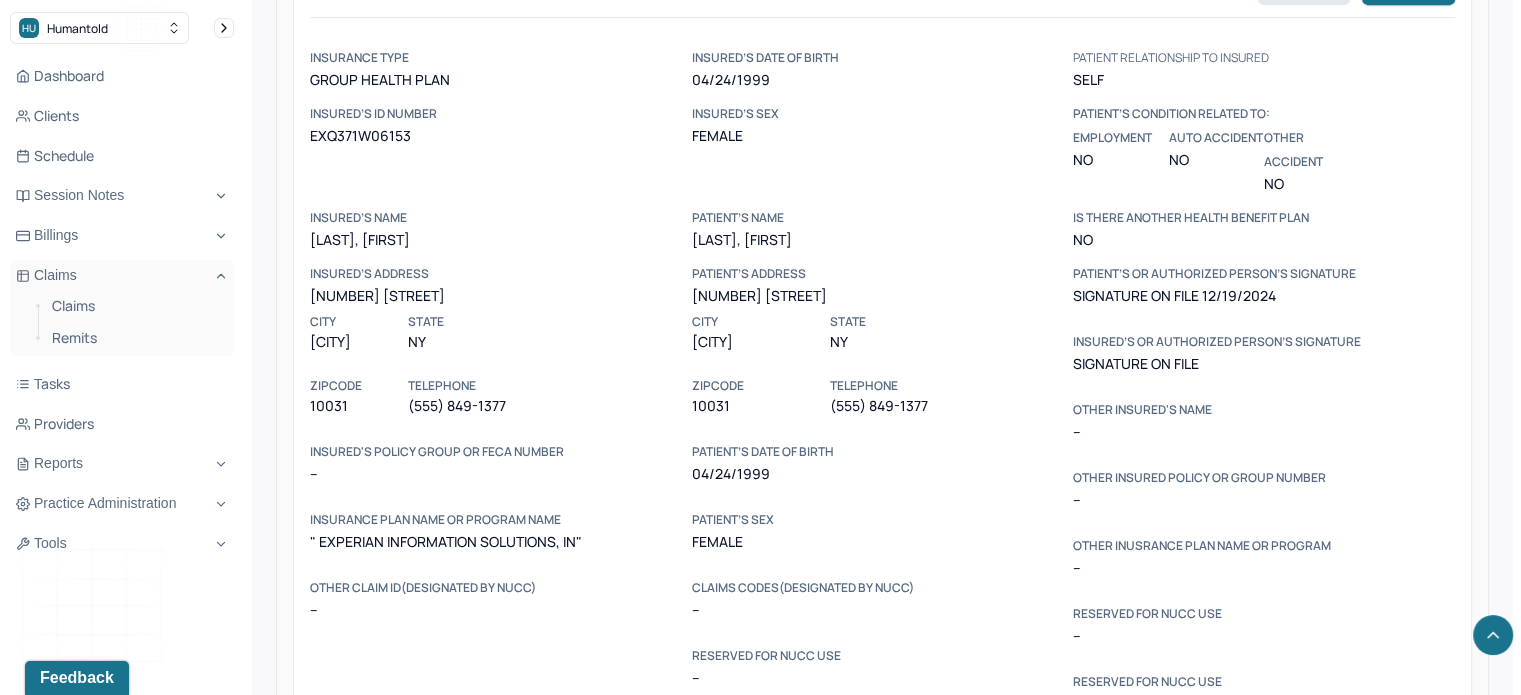 scroll, scrollTop: 1000, scrollLeft: 0, axis: vertical 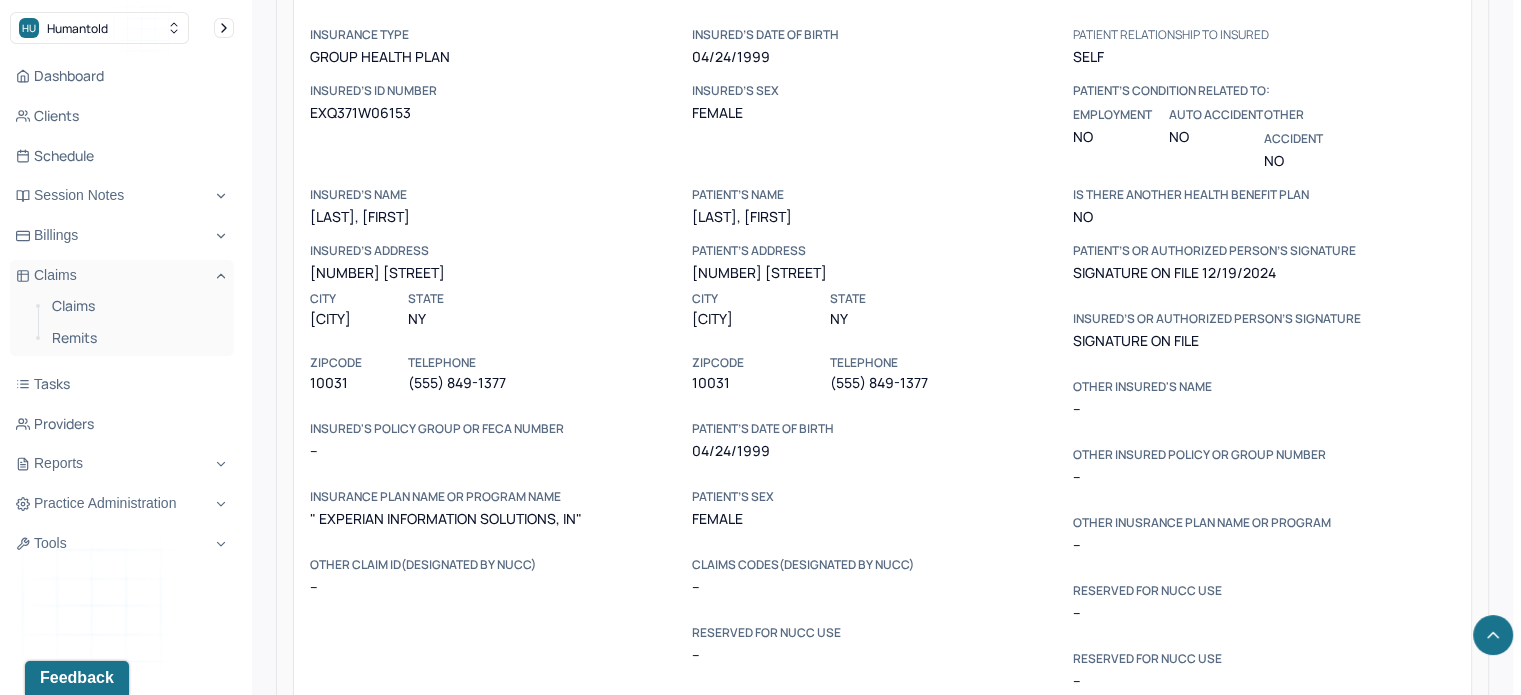 click on "EXQ371W06153" at bounding box center (501, 113) 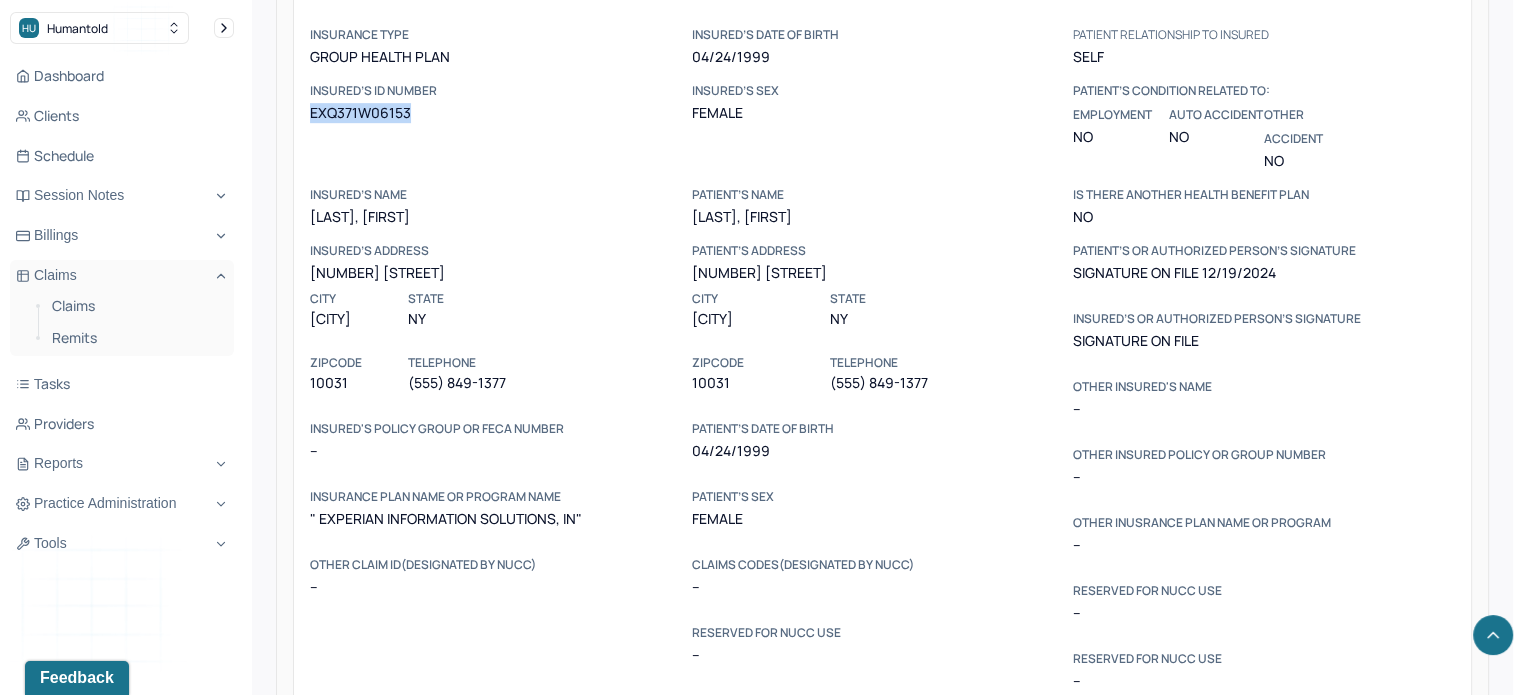 click on "EXQ371W06153" at bounding box center [501, 113] 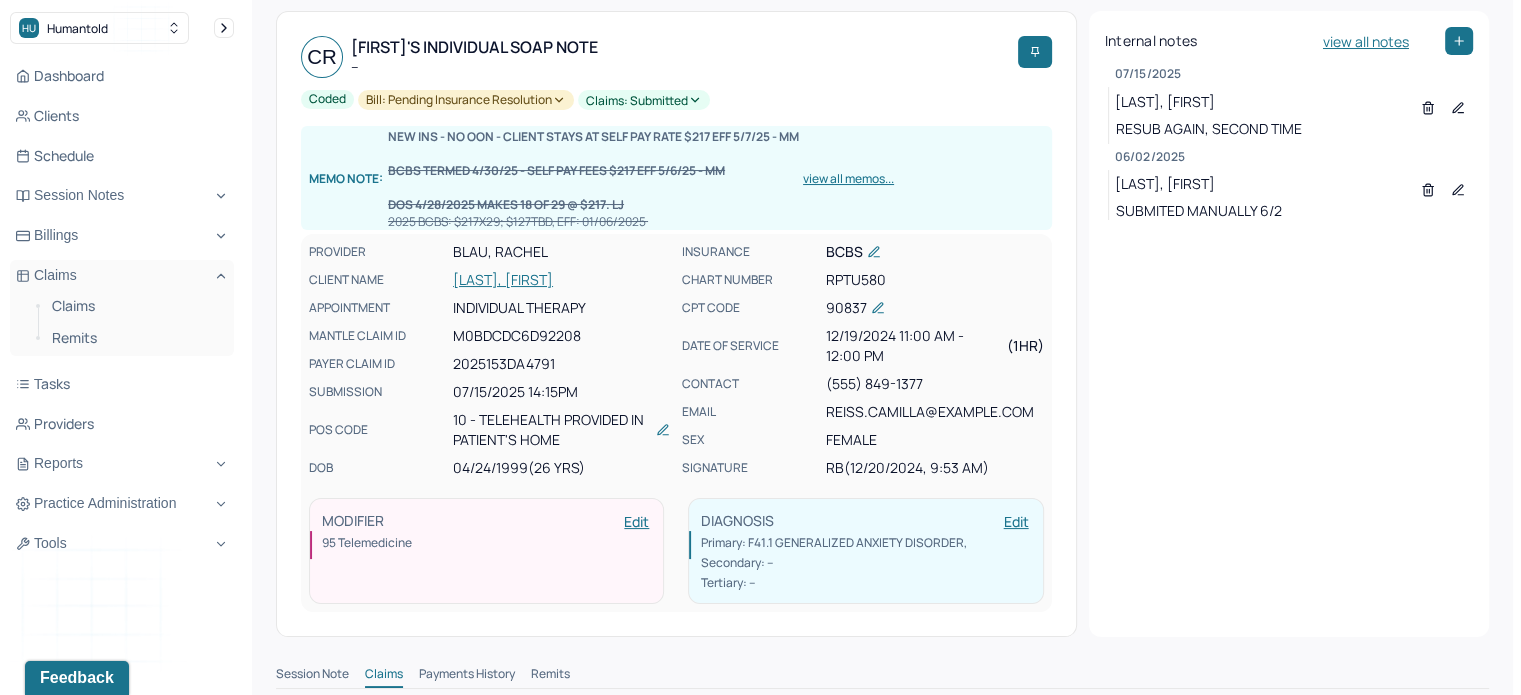 scroll, scrollTop: 0, scrollLeft: 0, axis: both 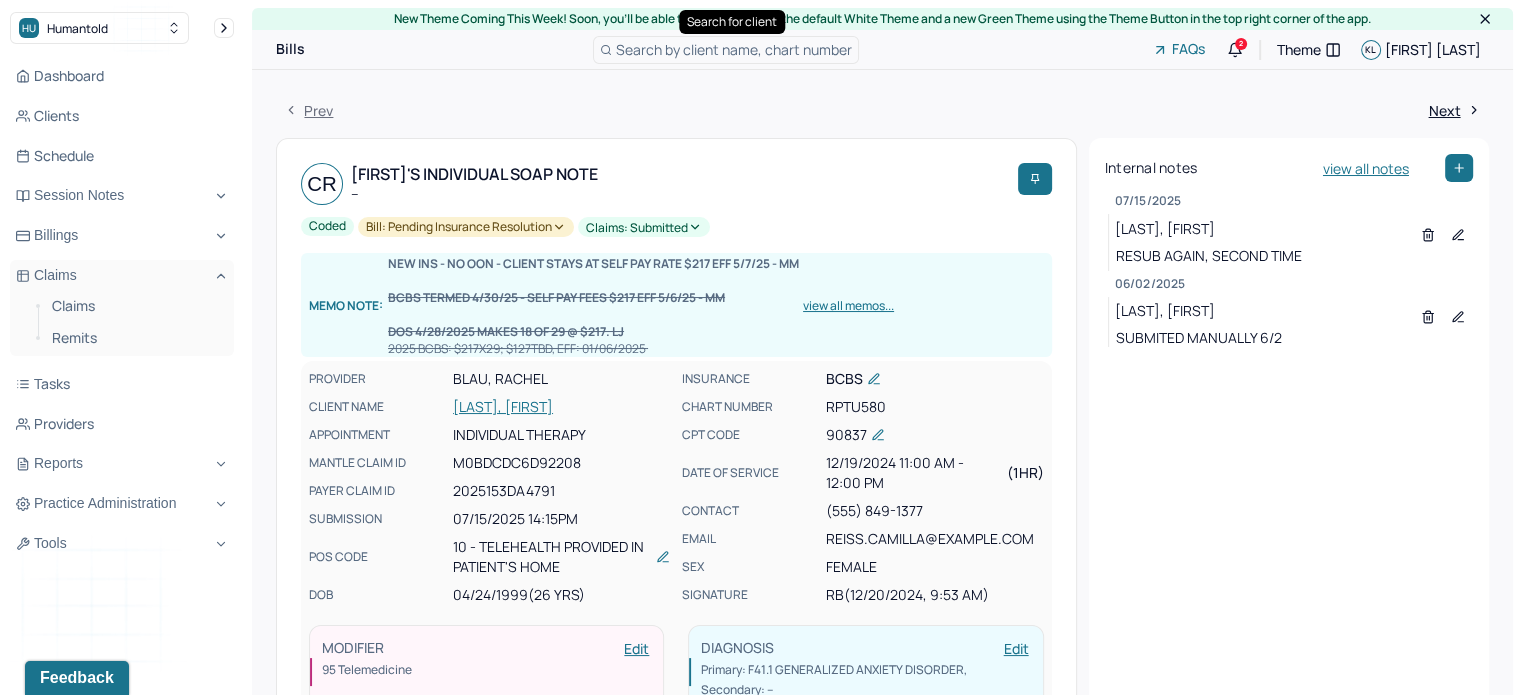 click on "Search by client name, chart number" at bounding box center [734, 49] 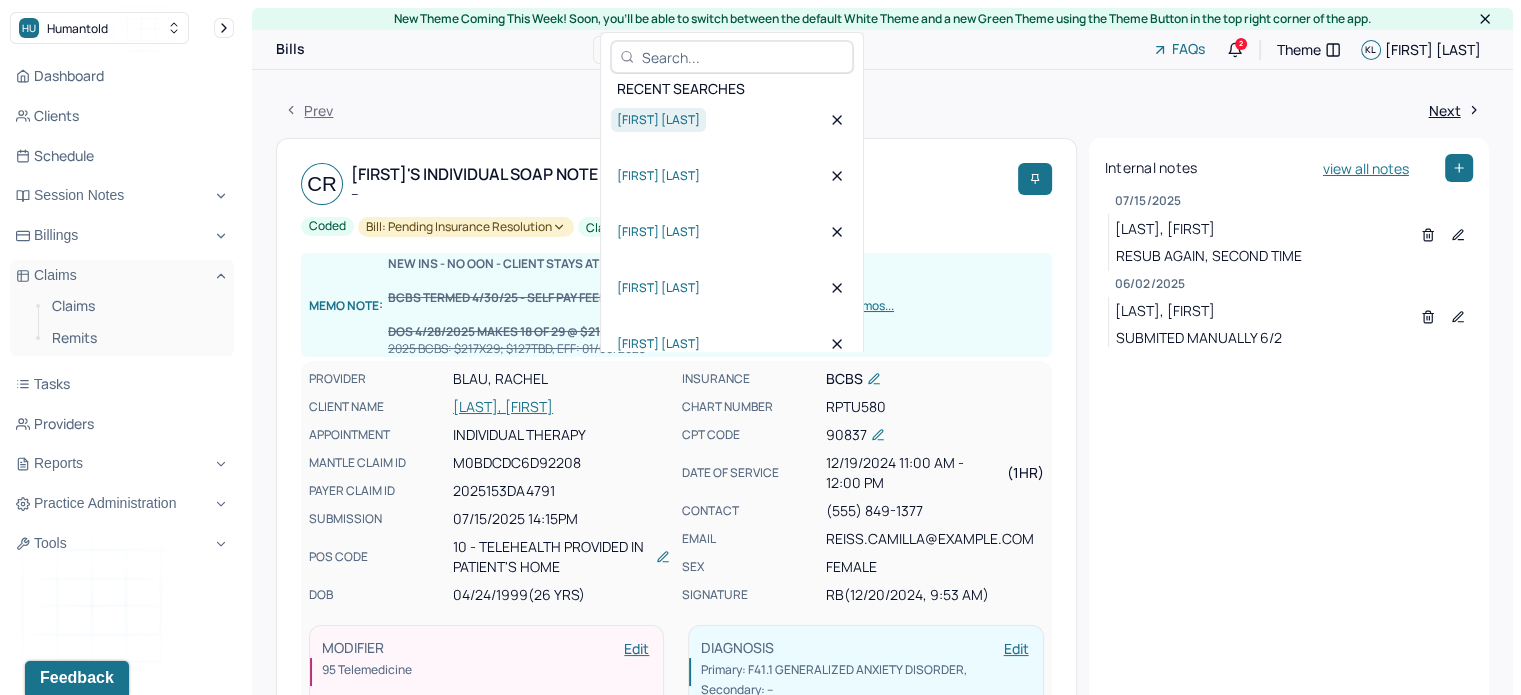 click on "[FIRST] [LAST]" at bounding box center (658, 120) 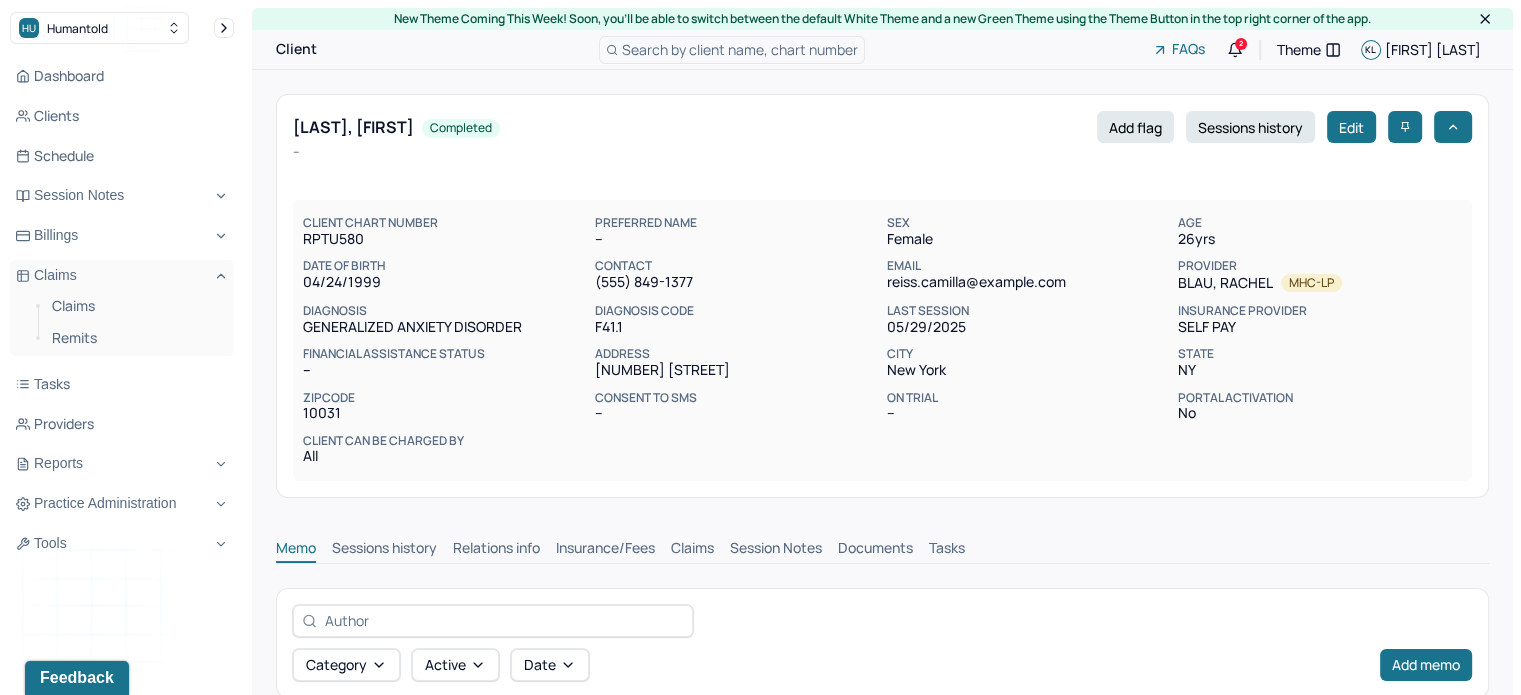 click on "Claims" at bounding box center (692, 550) 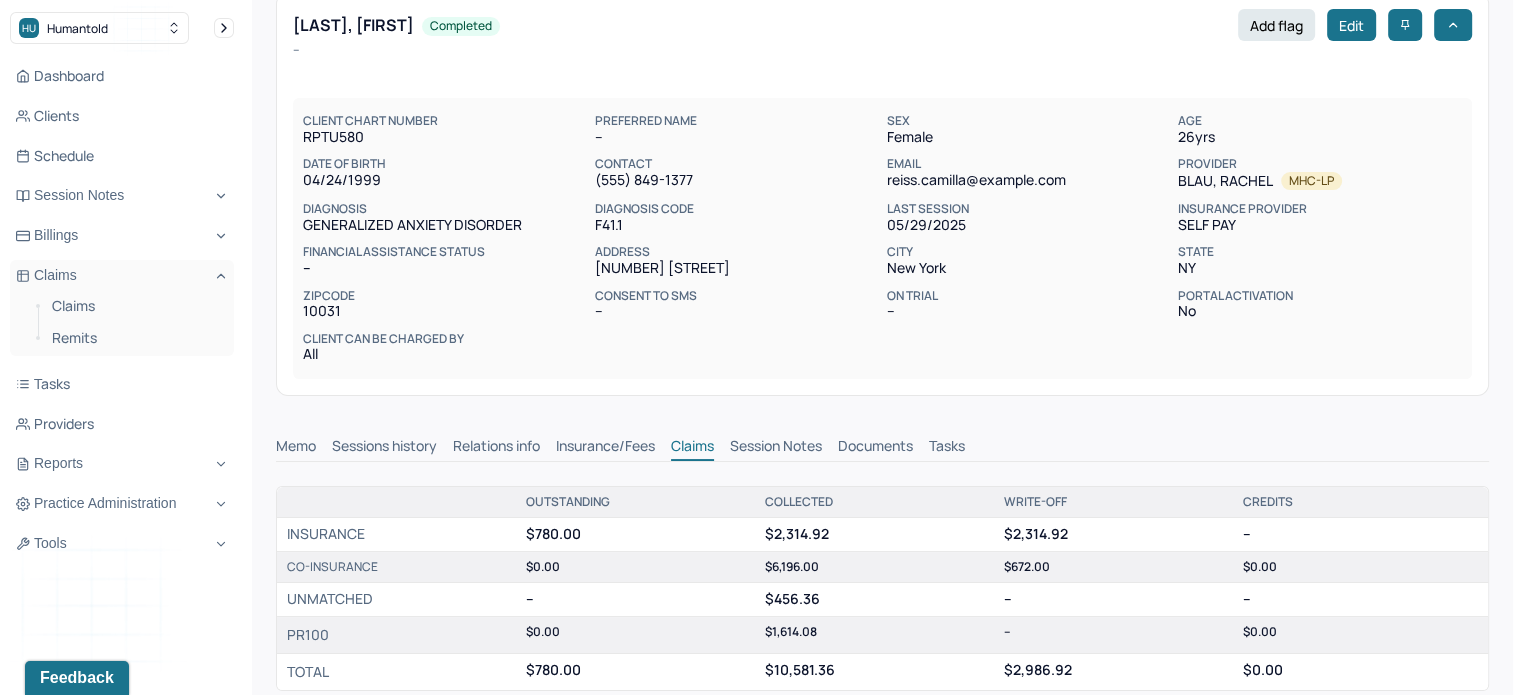 scroll, scrollTop: 200, scrollLeft: 0, axis: vertical 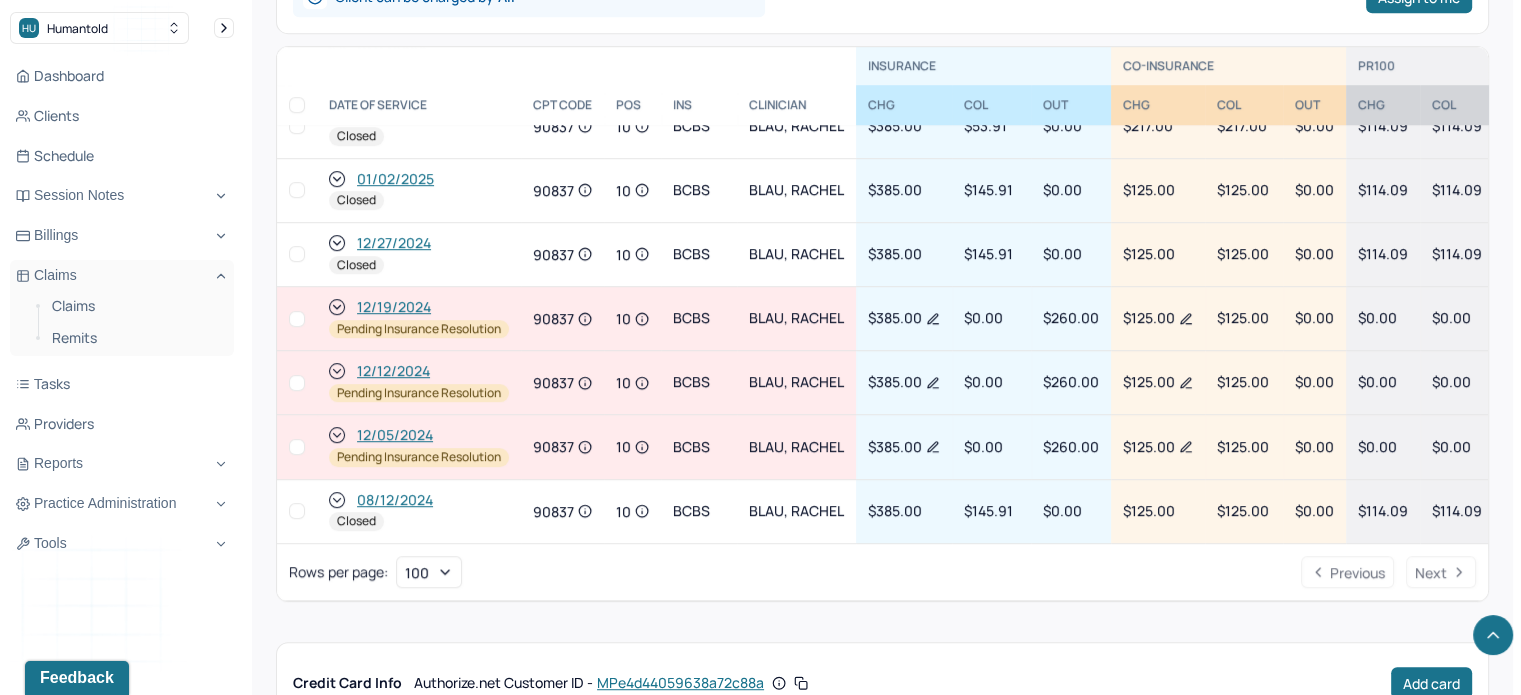 click on "12/05/2024" at bounding box center [395, 435] 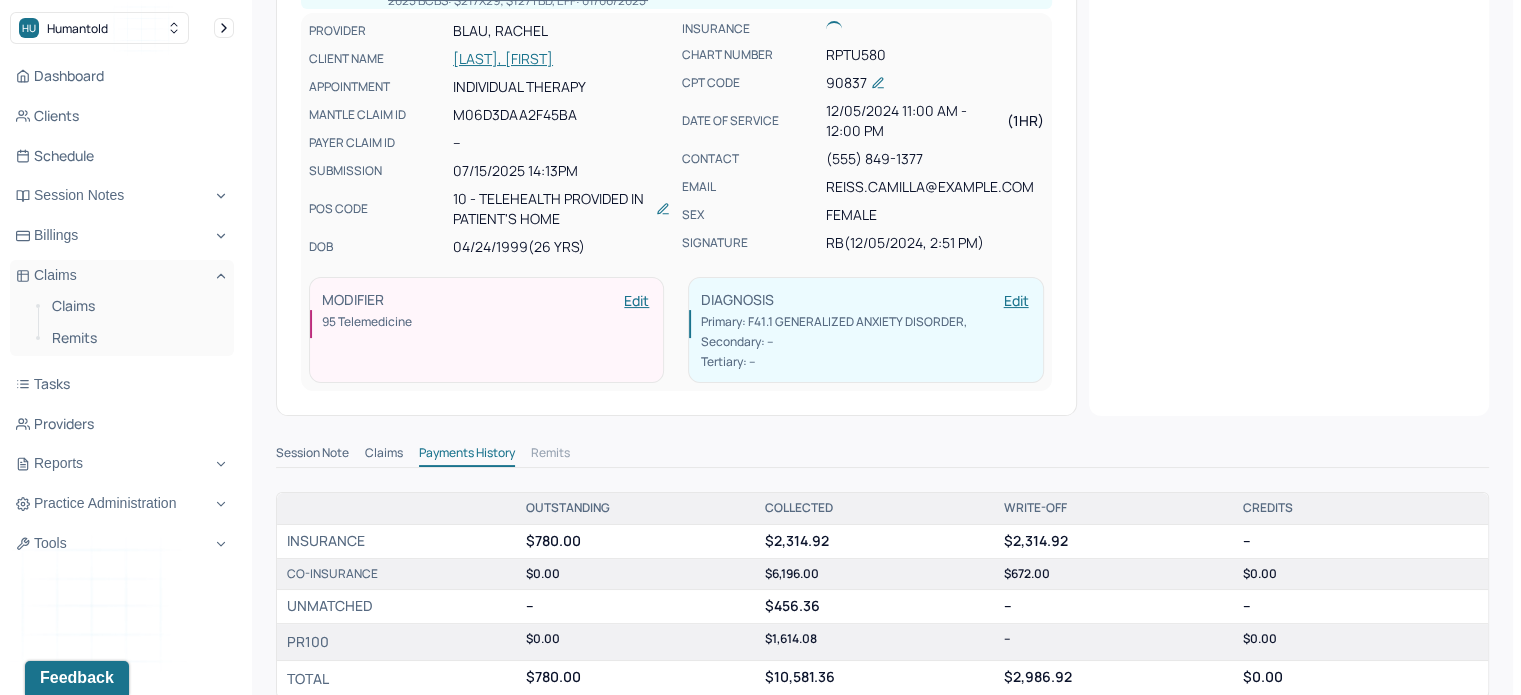scroll, scrollTop: 400, scrollLeft: 0, axis: vertical 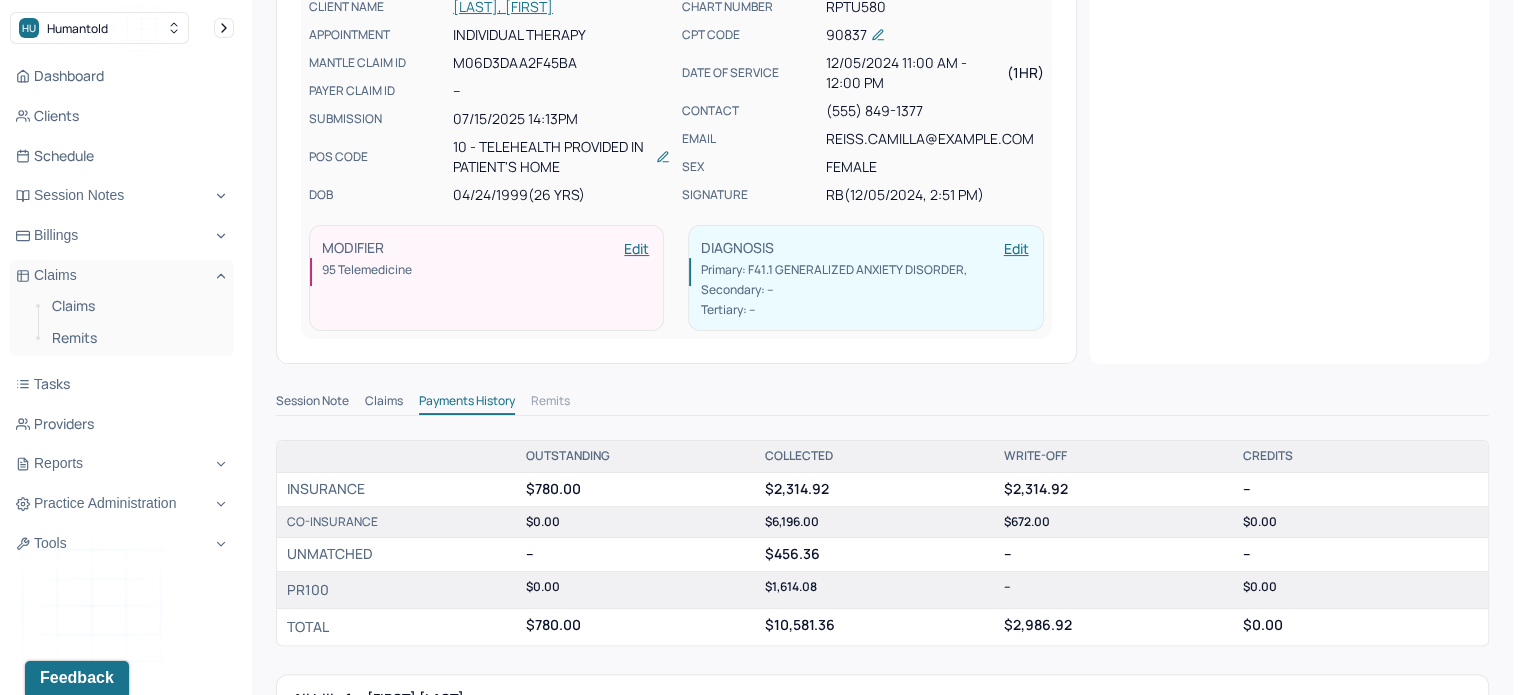 click on "Claims" at bounding box center (384, 403) 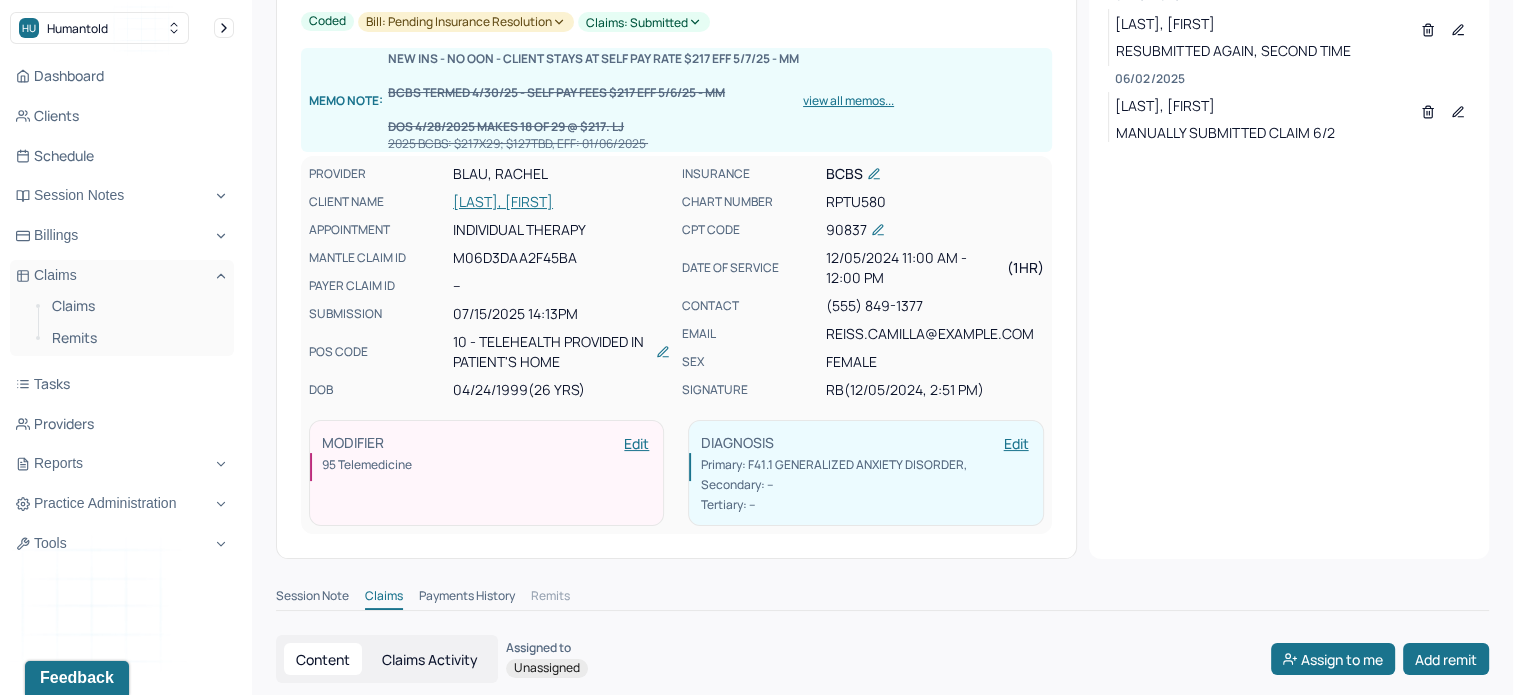 scroll, scrollTop: 400, scrollLeft: 0, axis: vertical 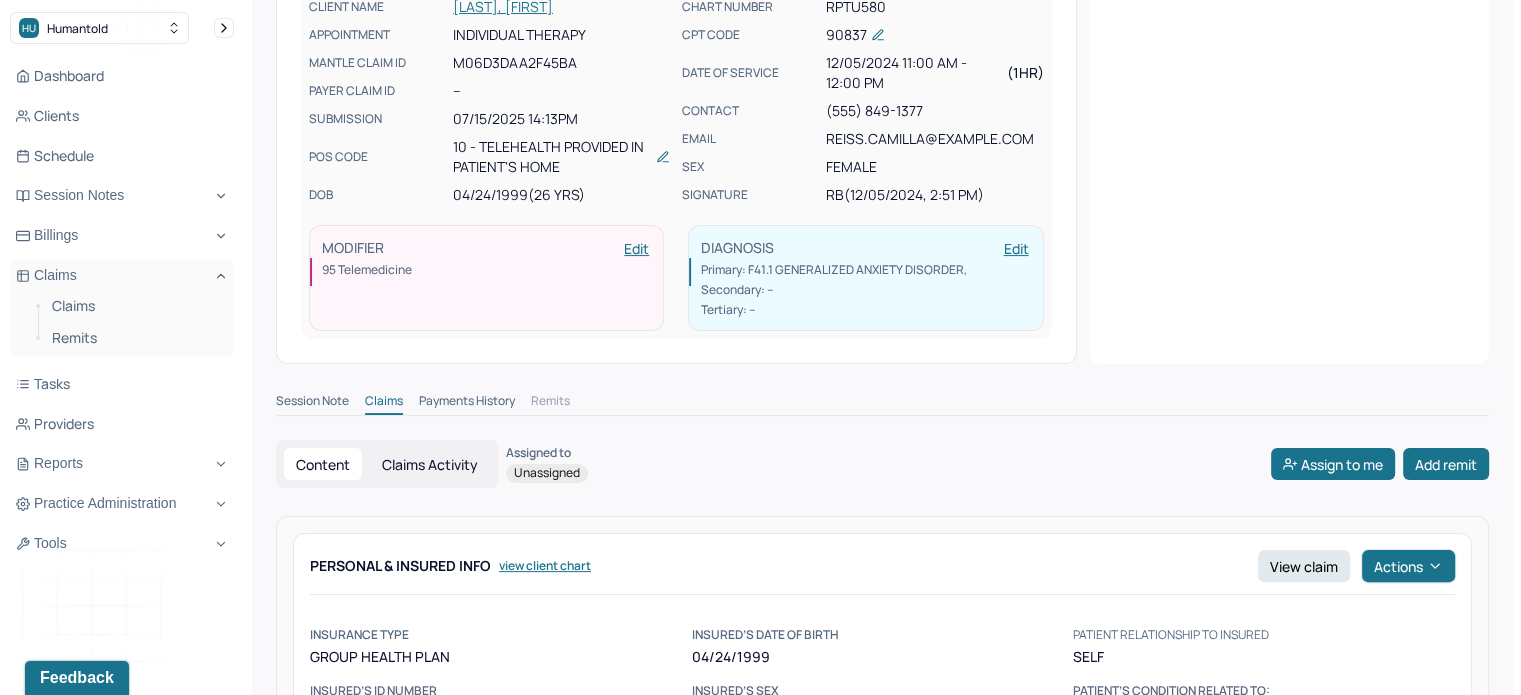 click on "Payments History" at bounding box center (467, 403) 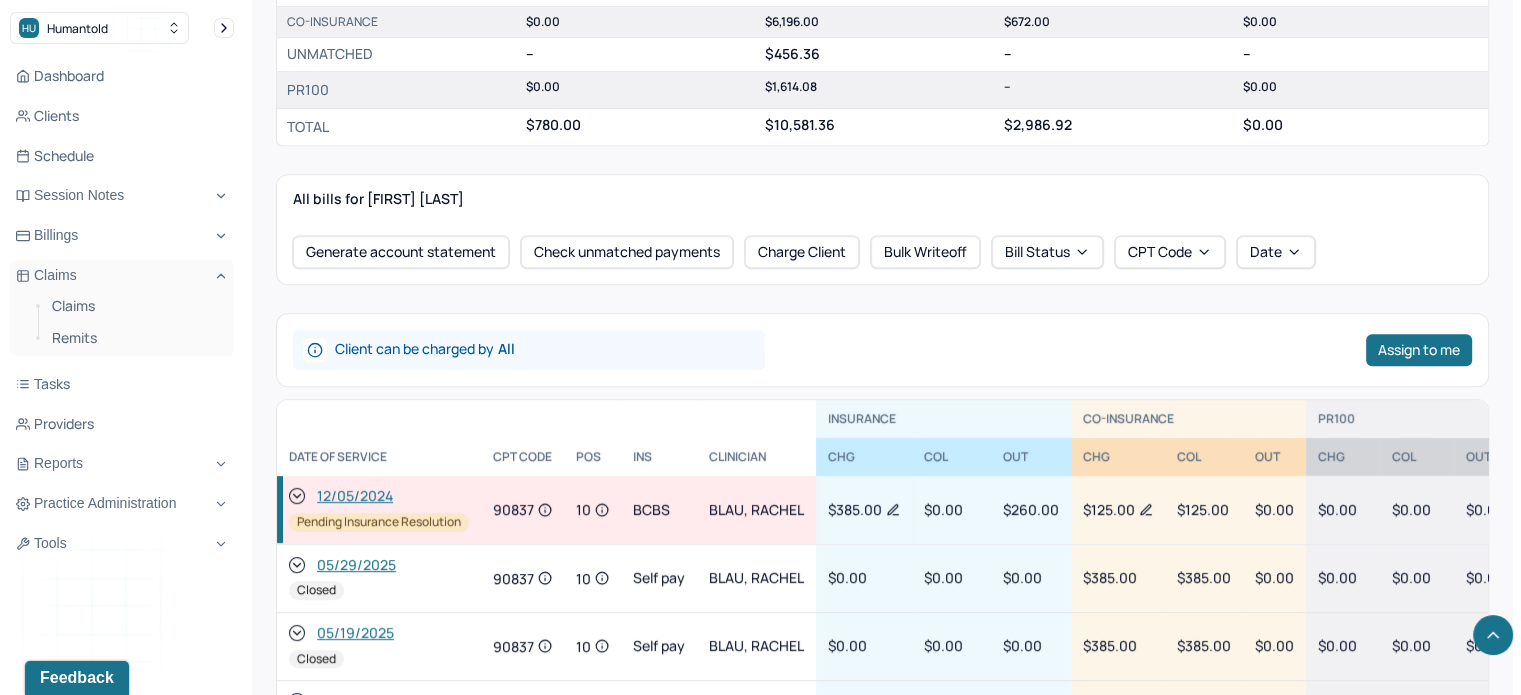 scroll, scrollTop: 1187, scrollLeft: 0, axis: vertical 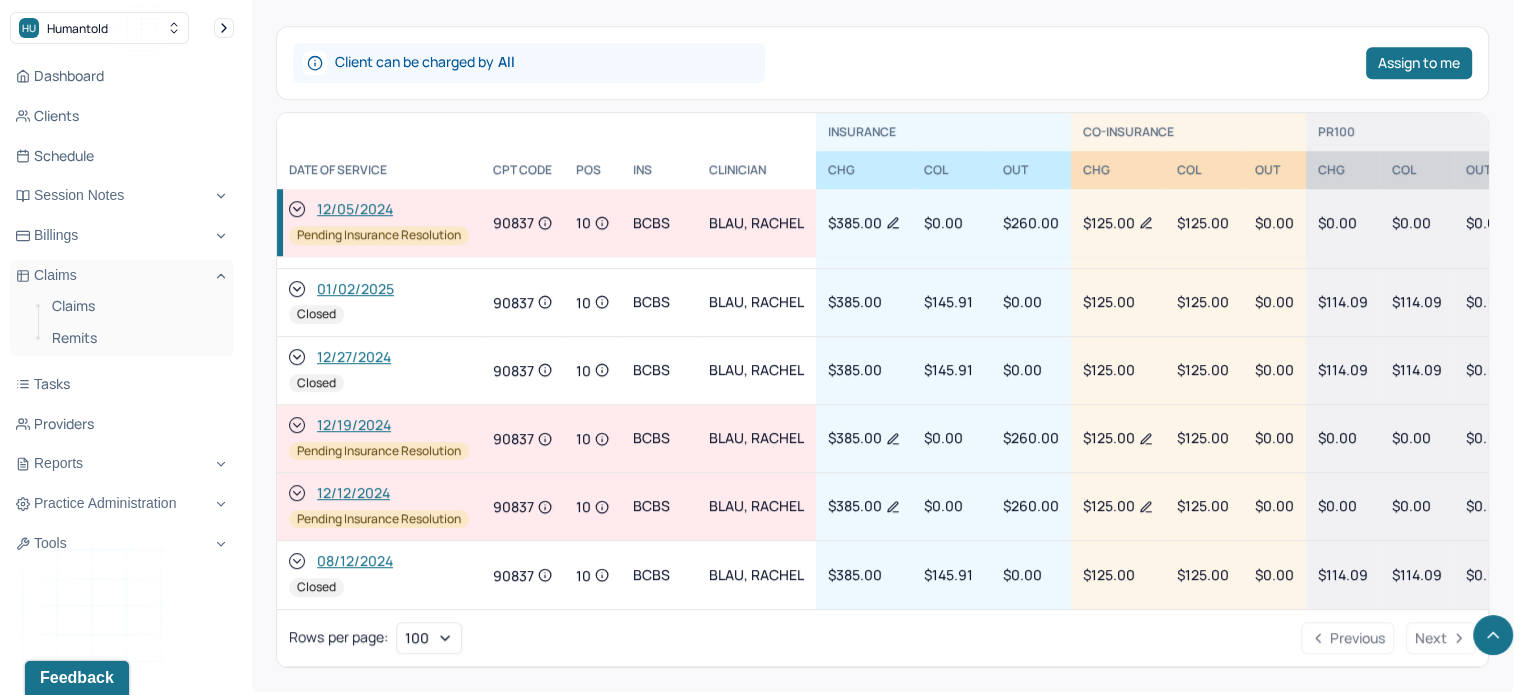 click on "12/12/2024" at bounding box center (353, 493) 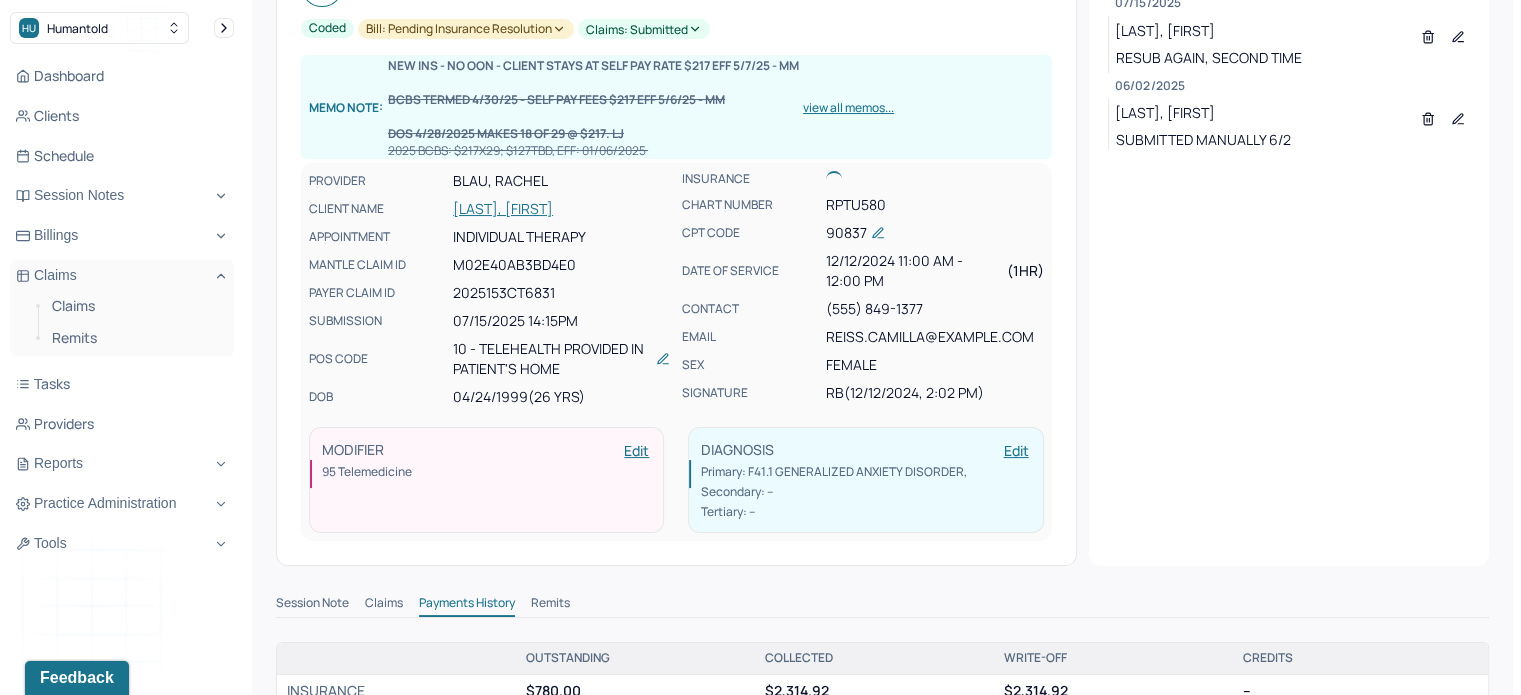 scroll, scrollTop: 400, scrollLeft: 0, axis: vertical 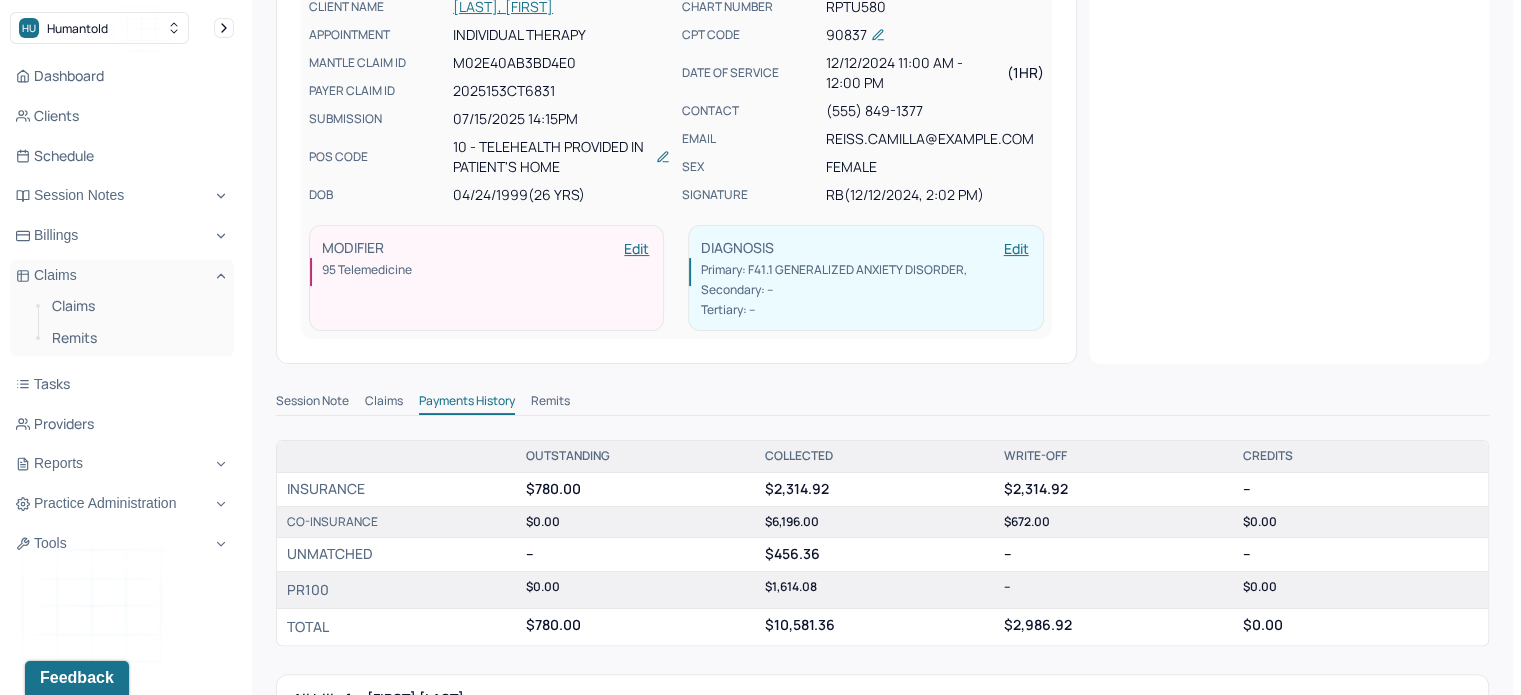 click on "Claims" at bounding box center (384, 403) 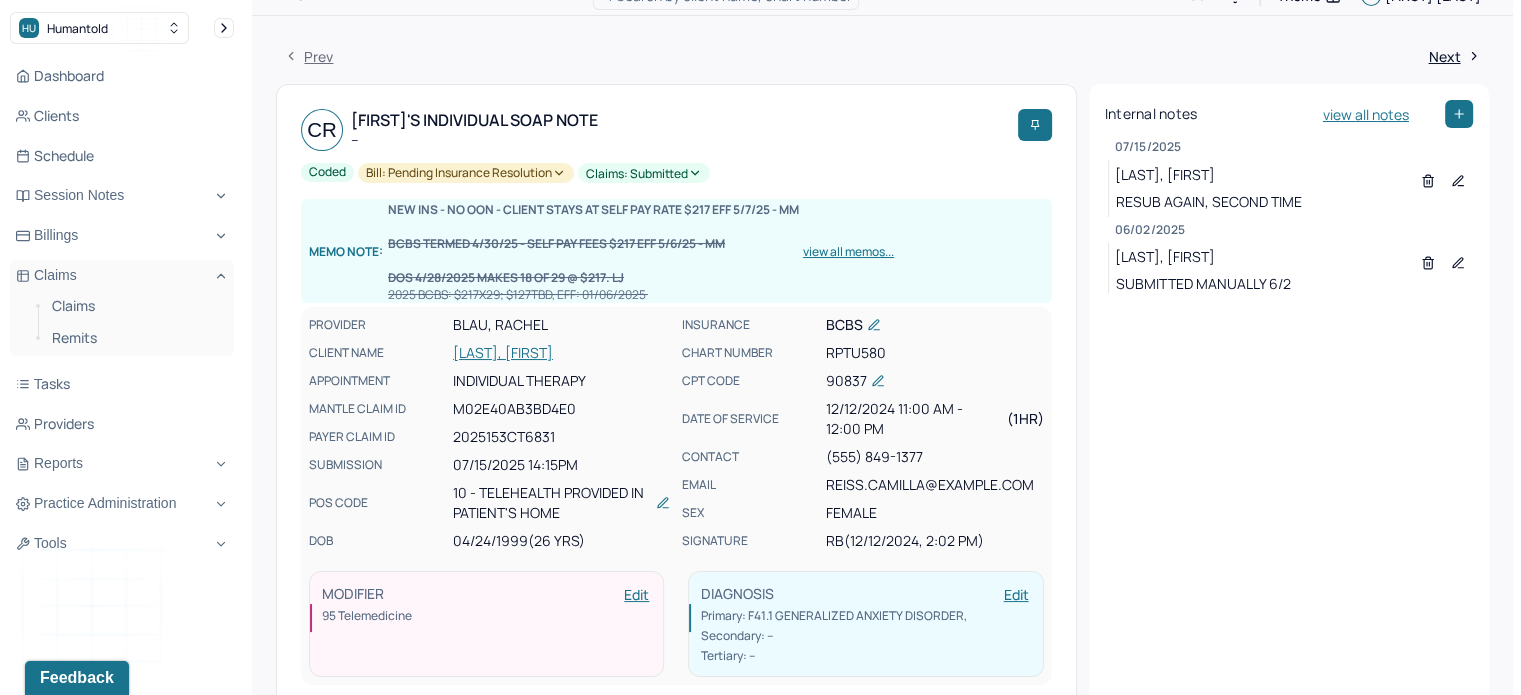 scroll, scrollTop: 0, scrollLeft: 0, axis: both 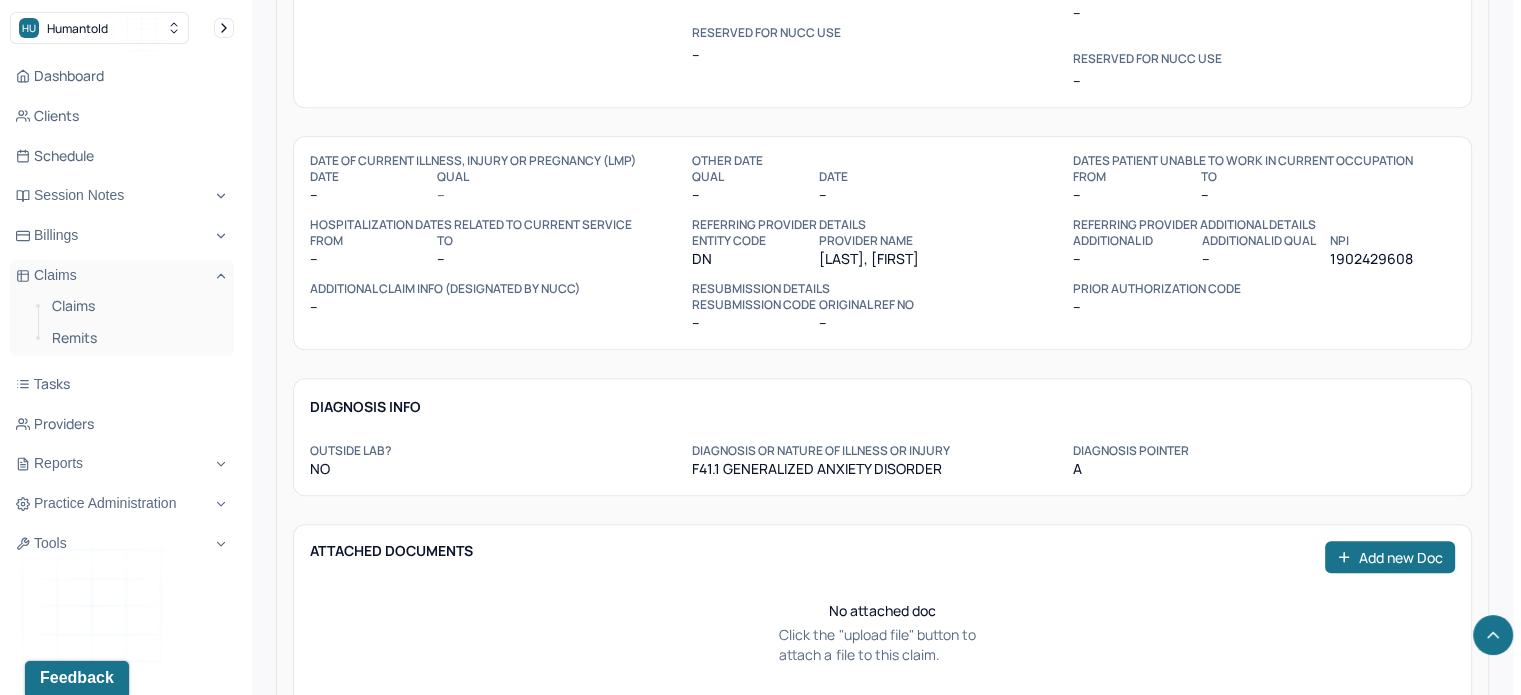 click on "1902429608" at bounding box center (1392, 259) 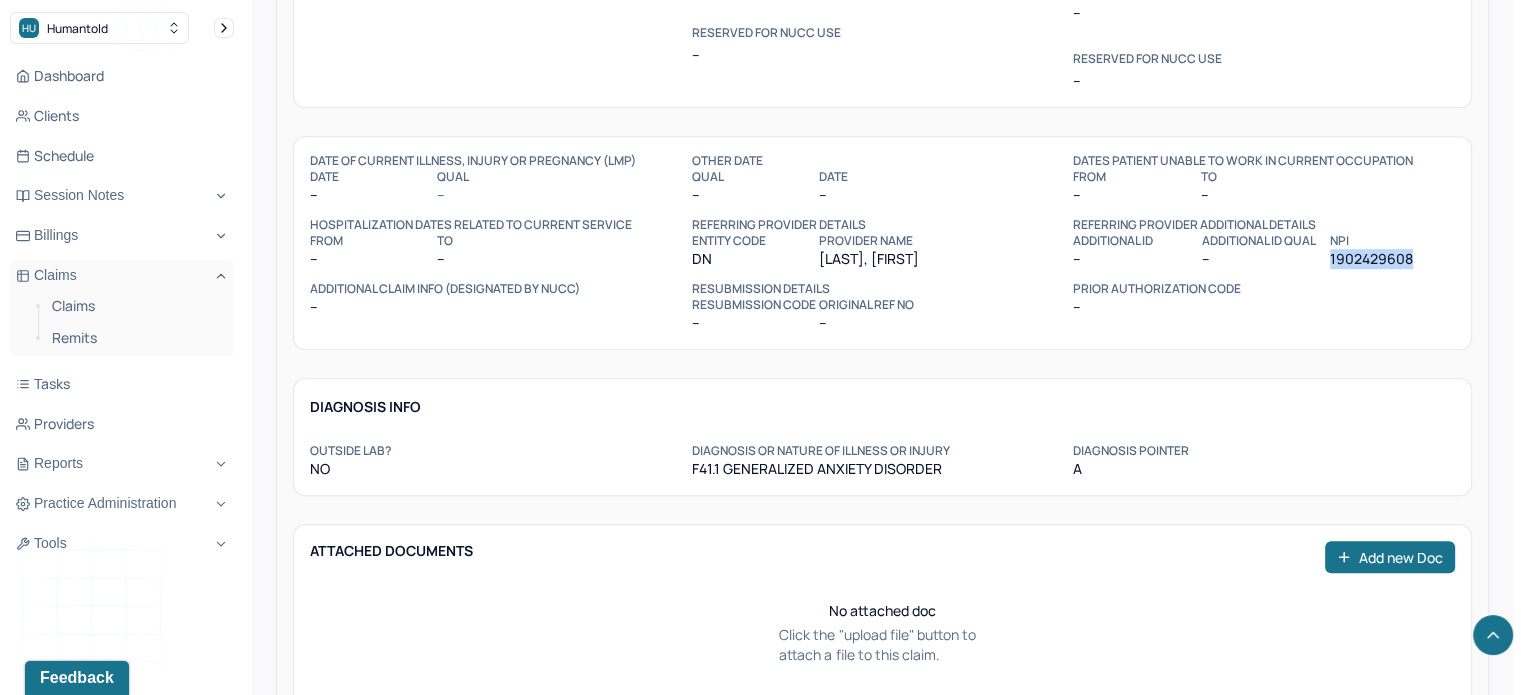 click on "1902429608" at bounding box center [1392, 259] 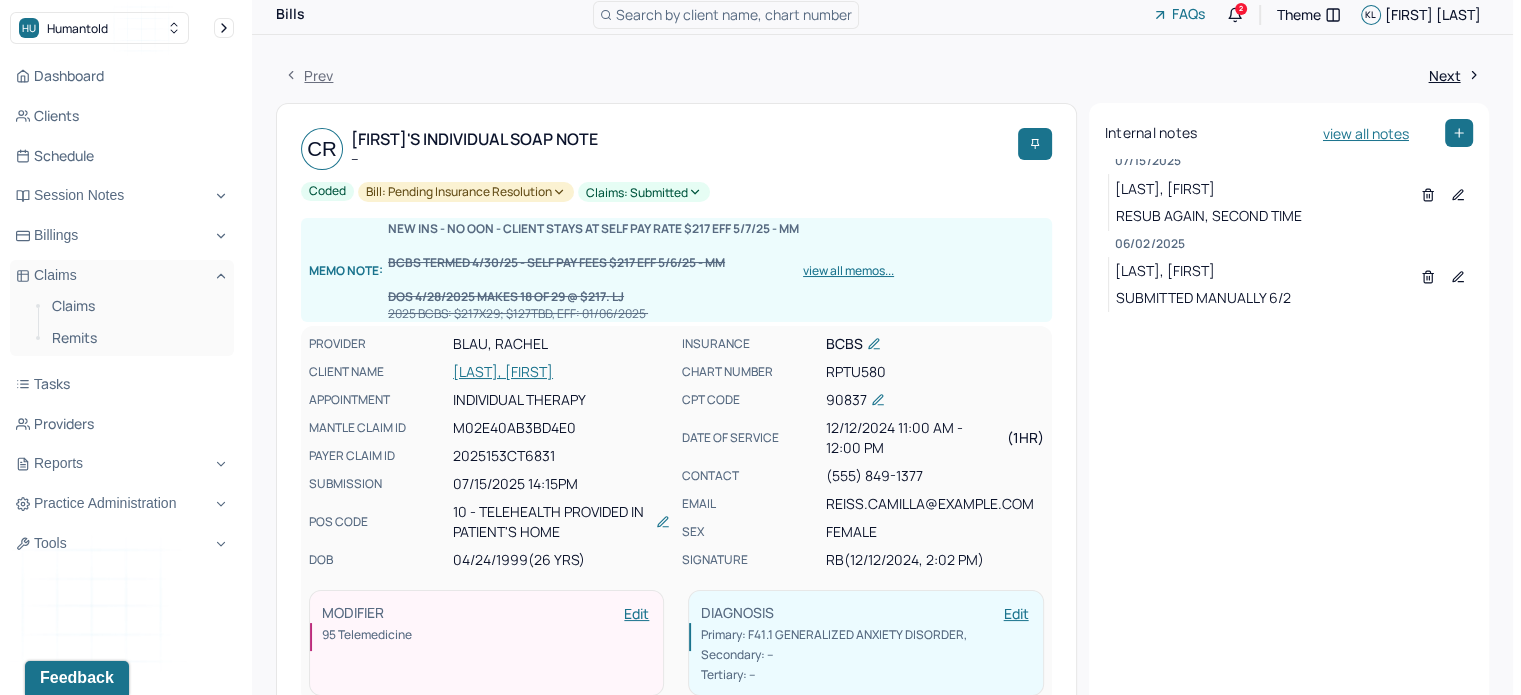 scroll, scrollTop: 0, scrollLeft: 0, axis: both 